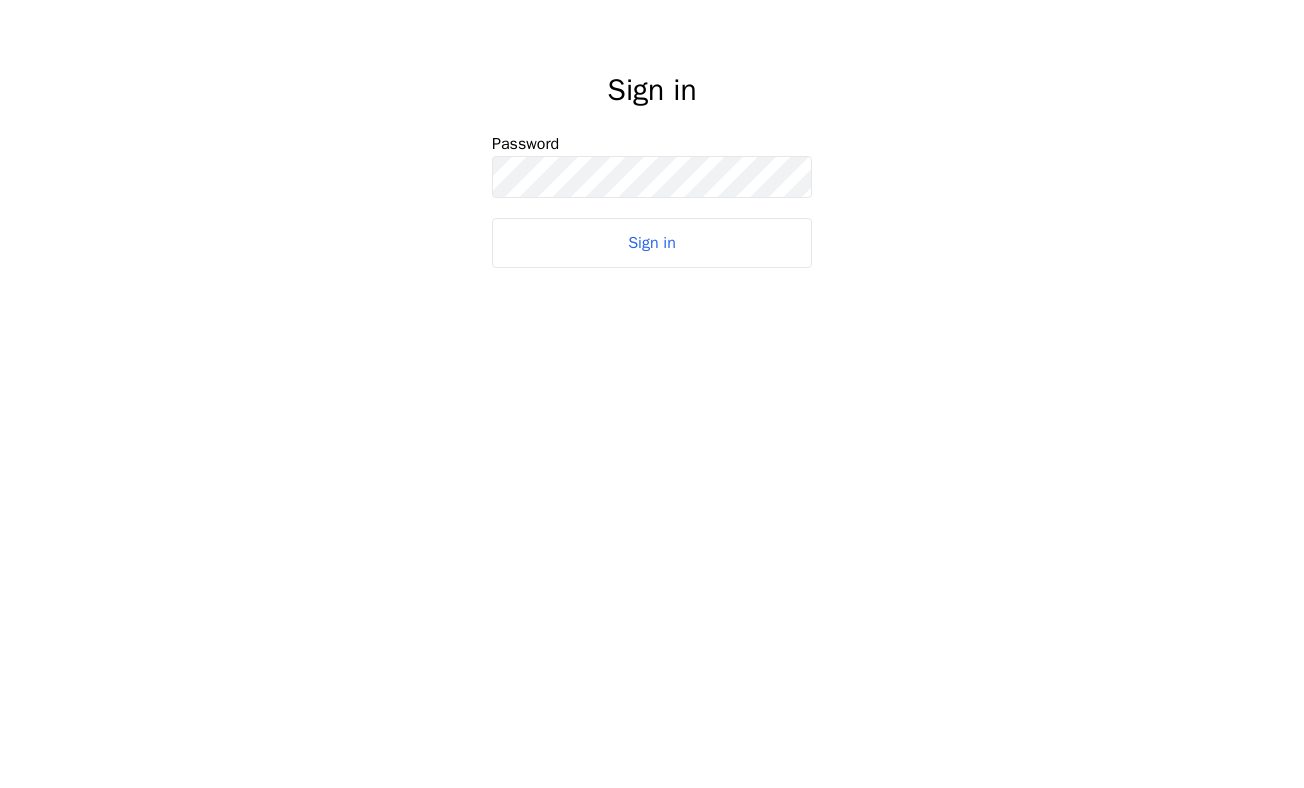 scroll, scrollTop: 0, scrollLeft: 0, axis: both 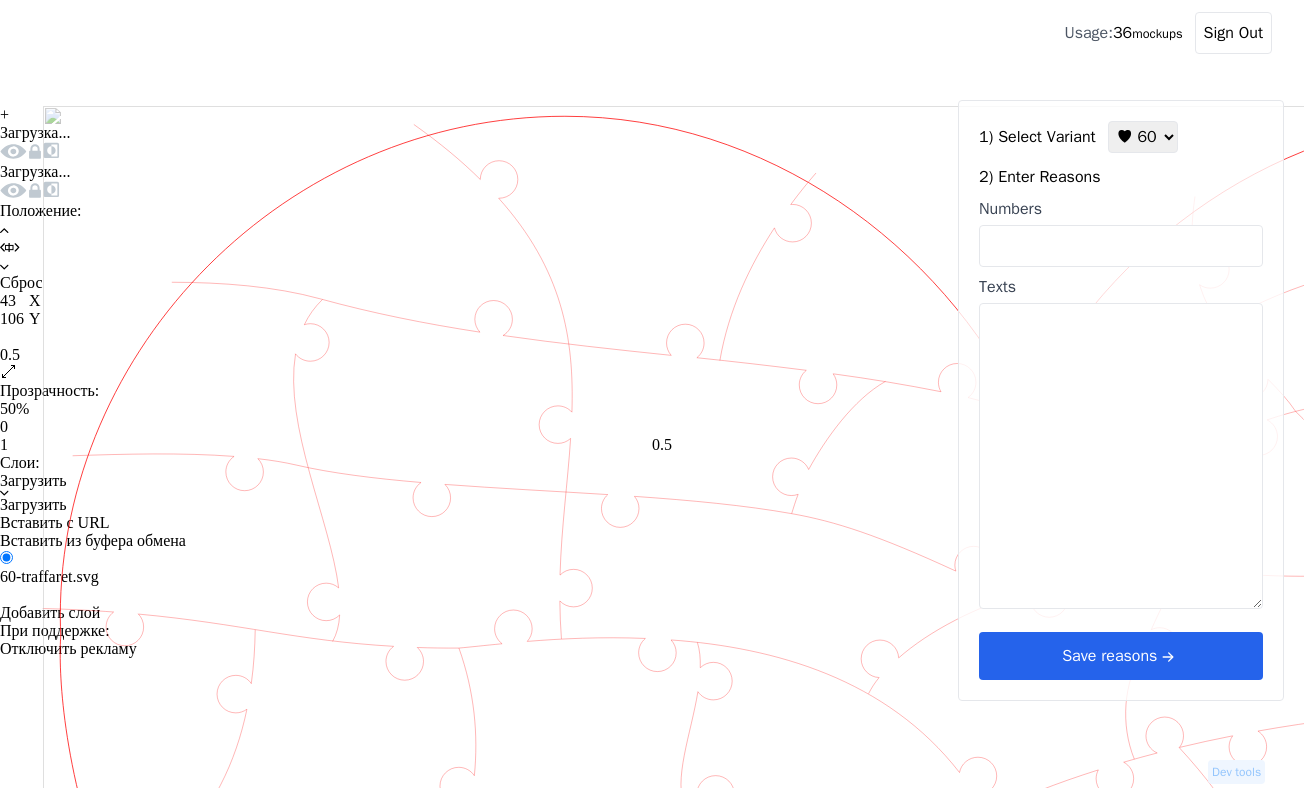 click on "Numbers" at bounding box center [1121, 246] 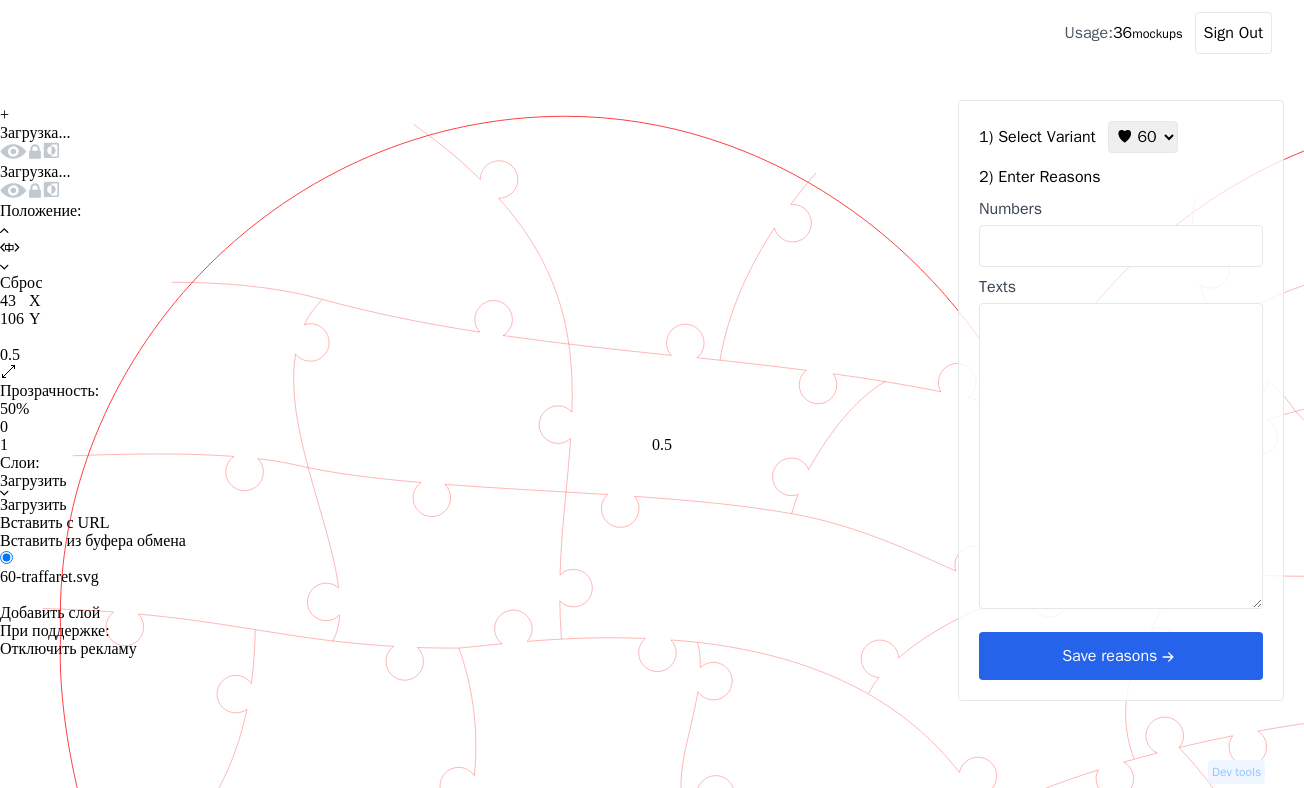 click on "+" at bounding box center (4, 115) 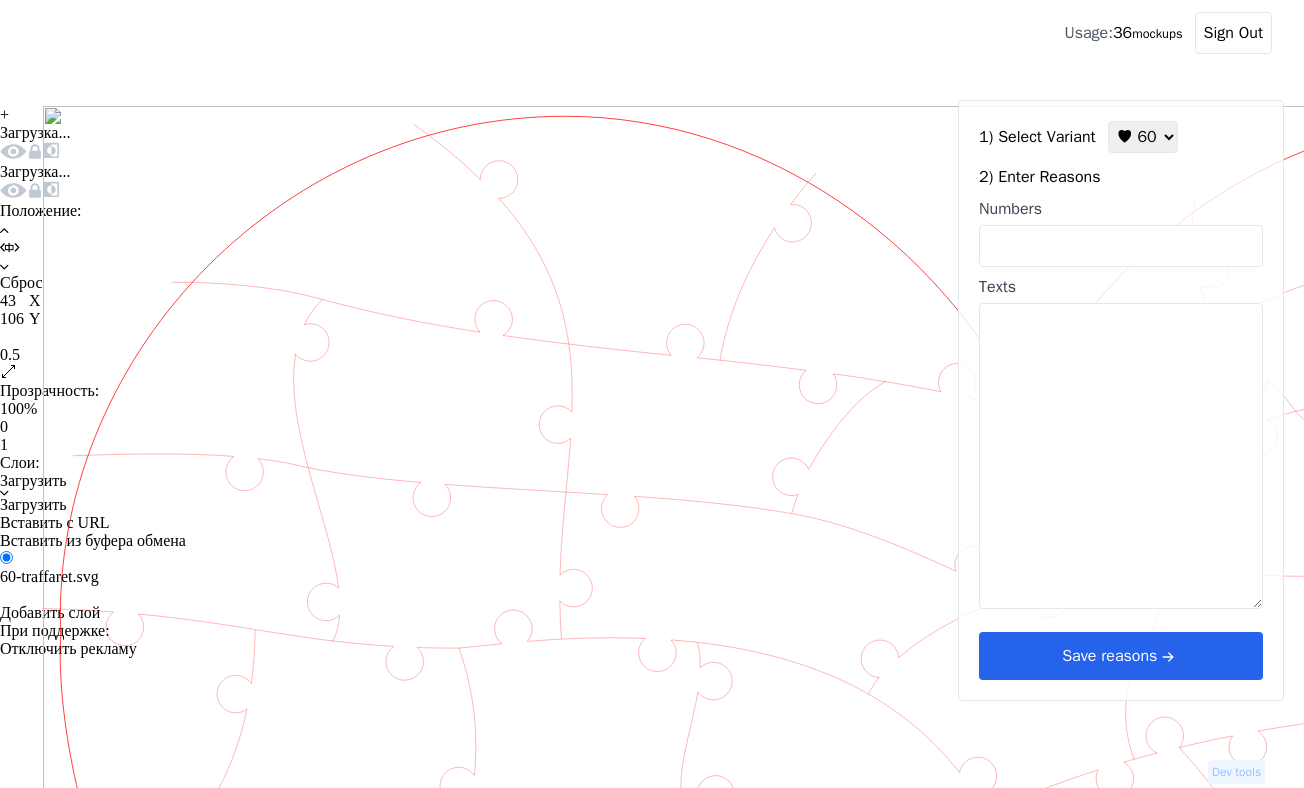 click on "mockups" at bounding box center [1157, 34] 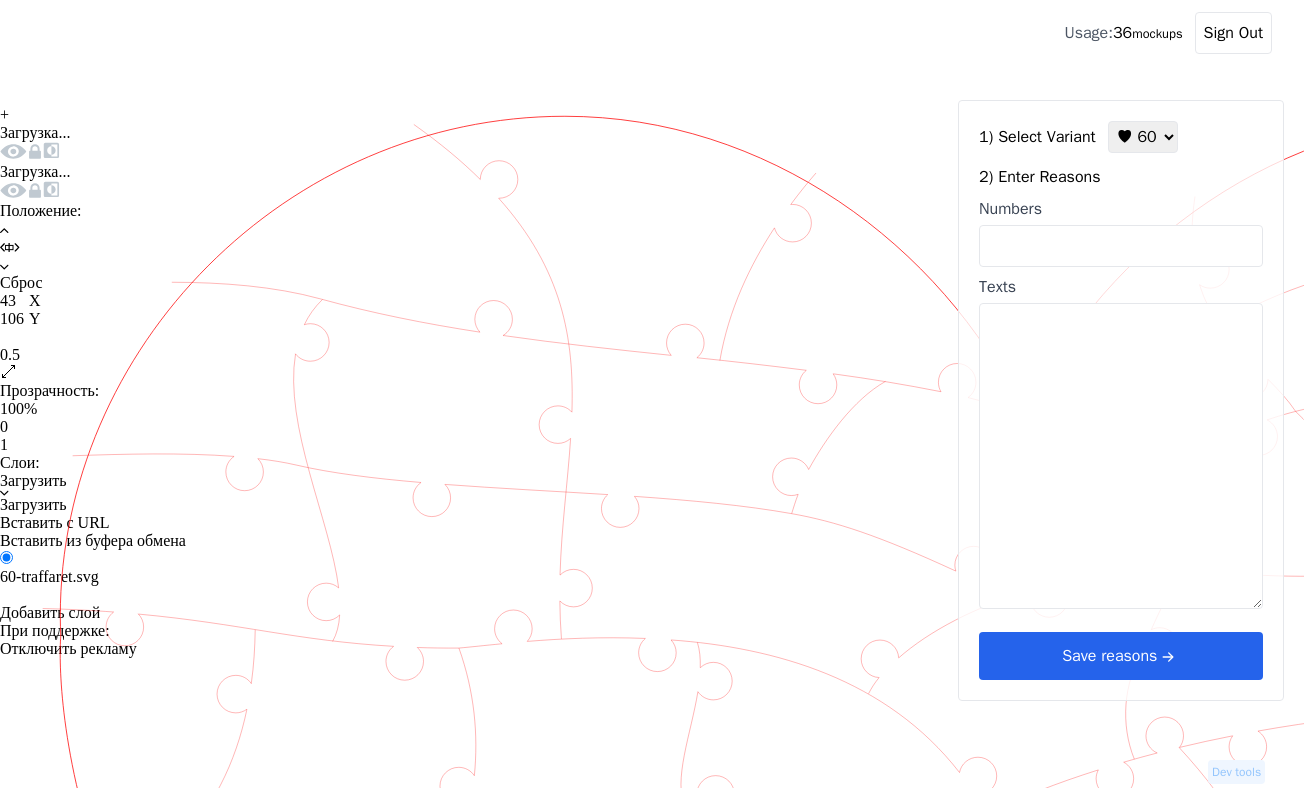click 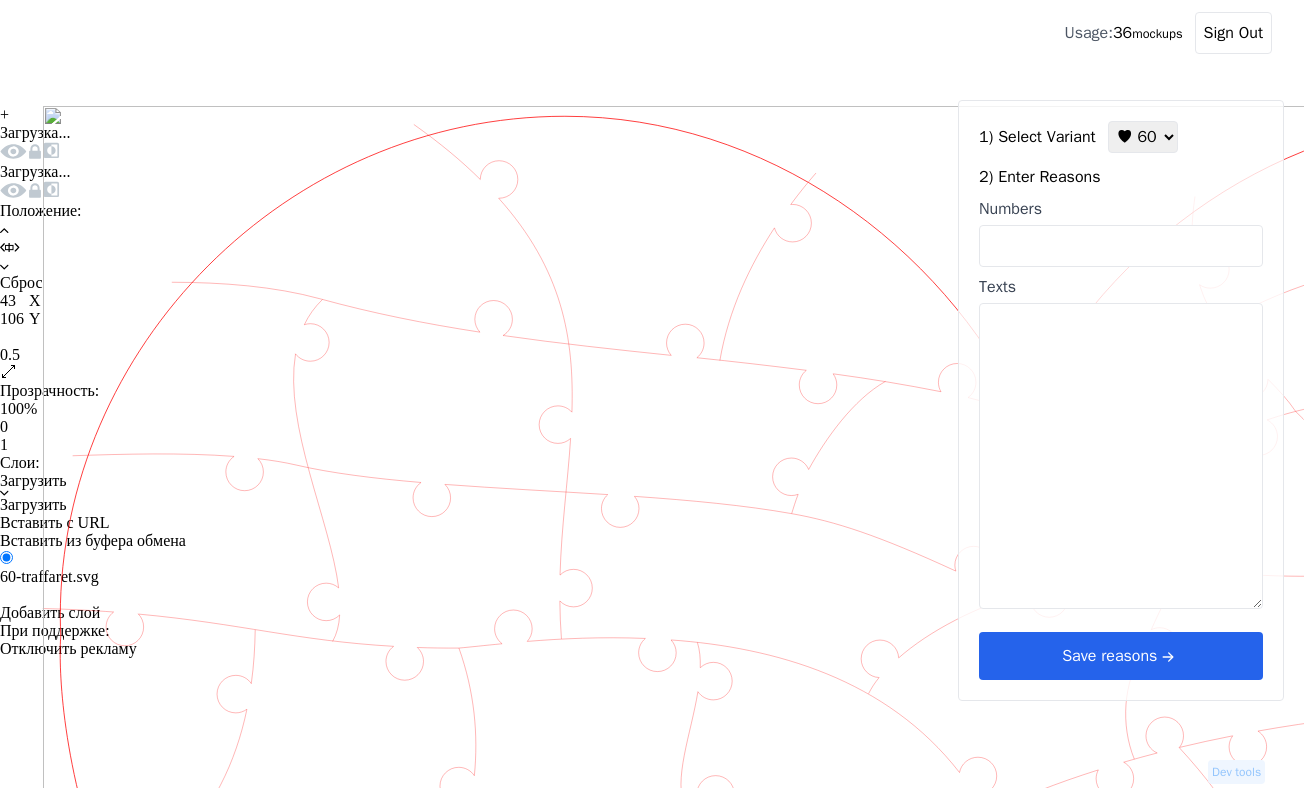 click at bounding box center [35, 151] 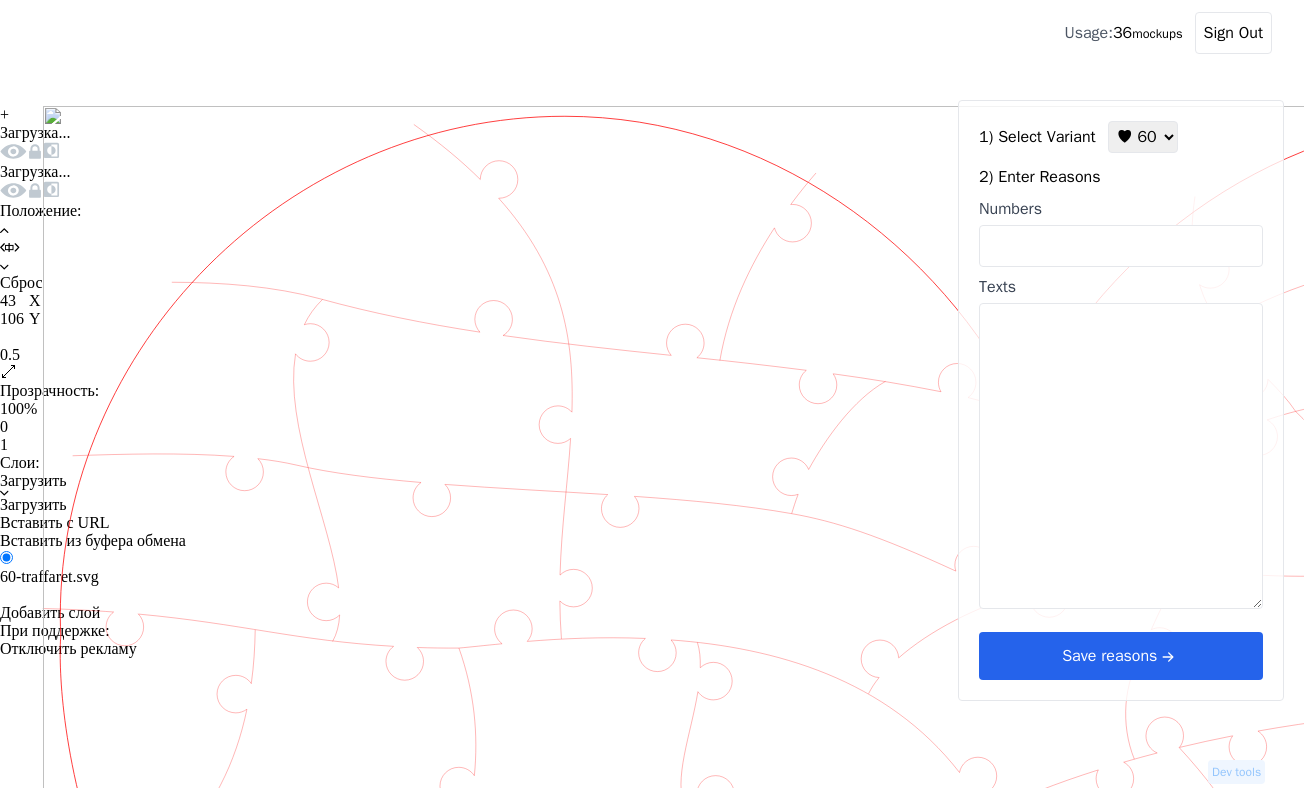click on "+" at bounding box center (4, 115) 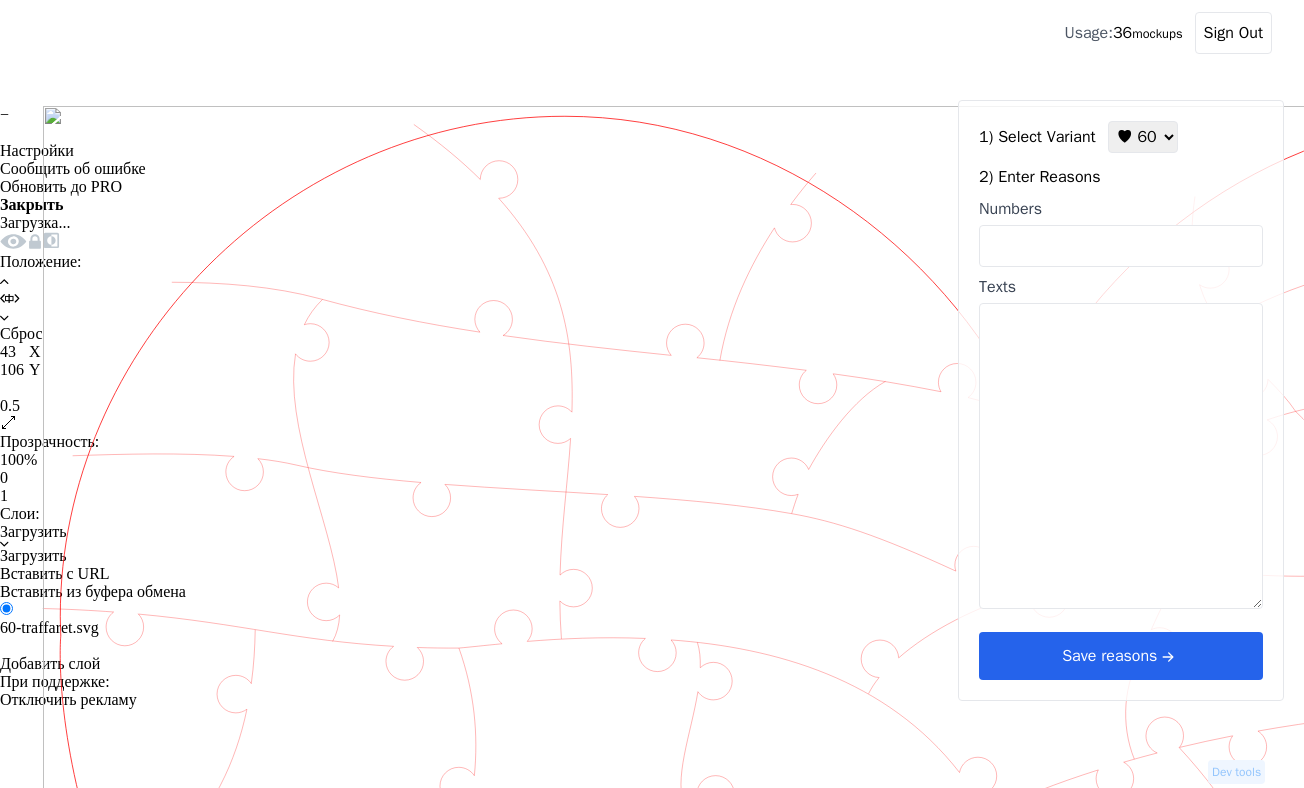click on "−" at bounding box center [4, 115] 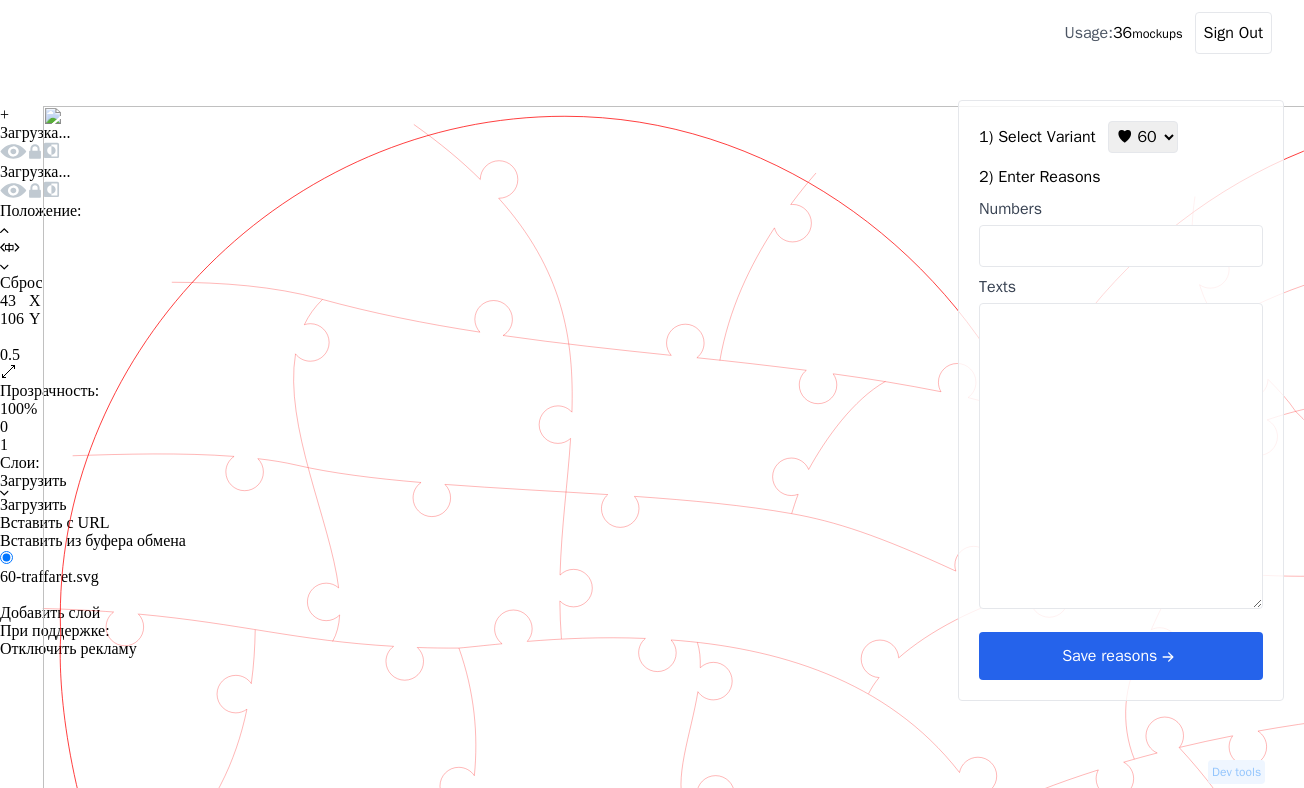 click on "+" at bounding box center [4, 115] 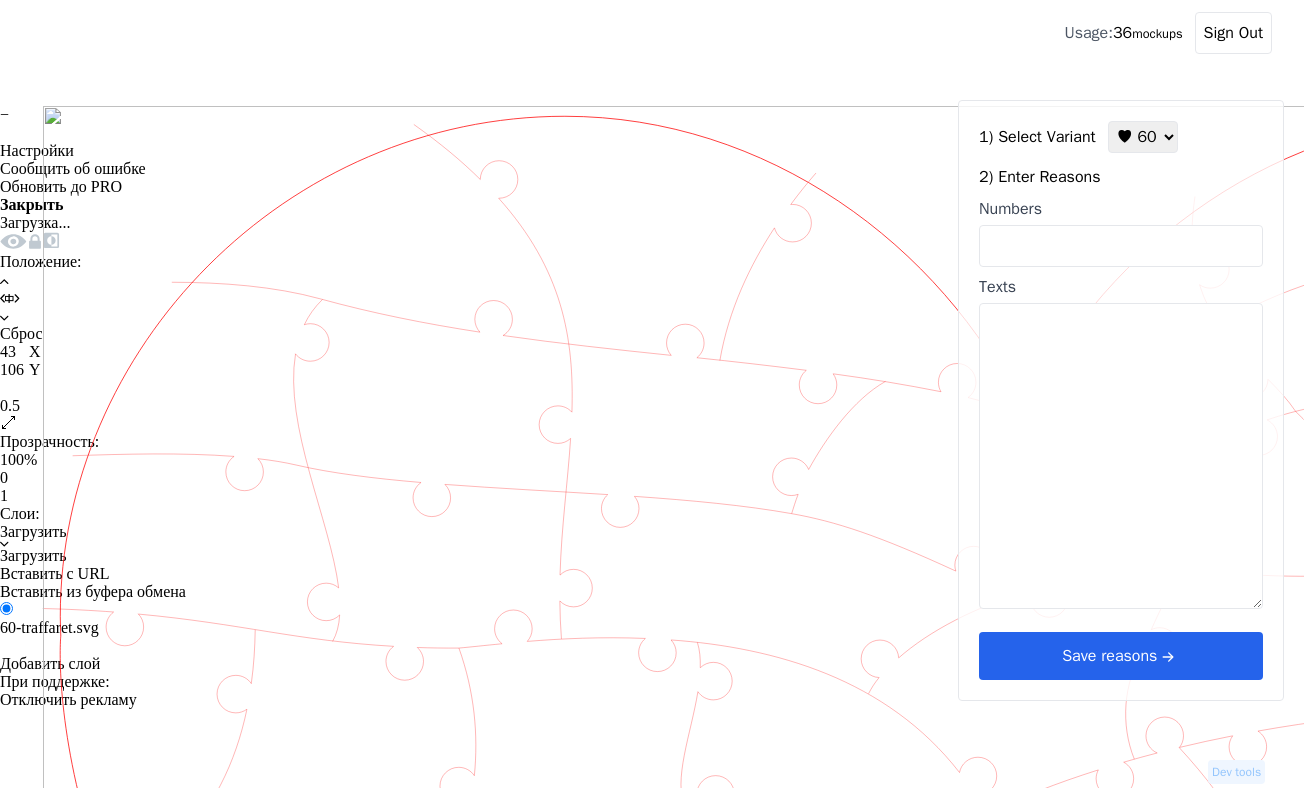 click at bounding box center (0, 651) 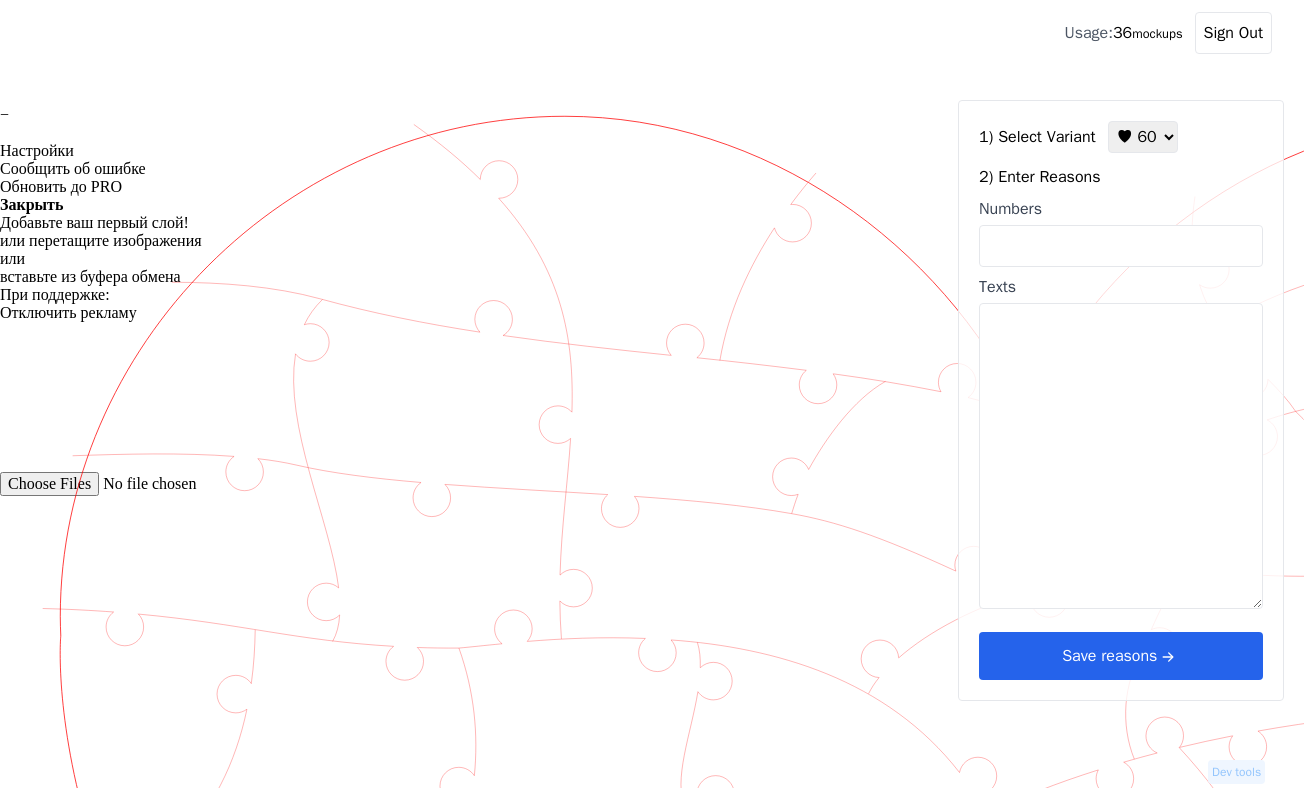 click on "−" at bounding box center [4, 115] 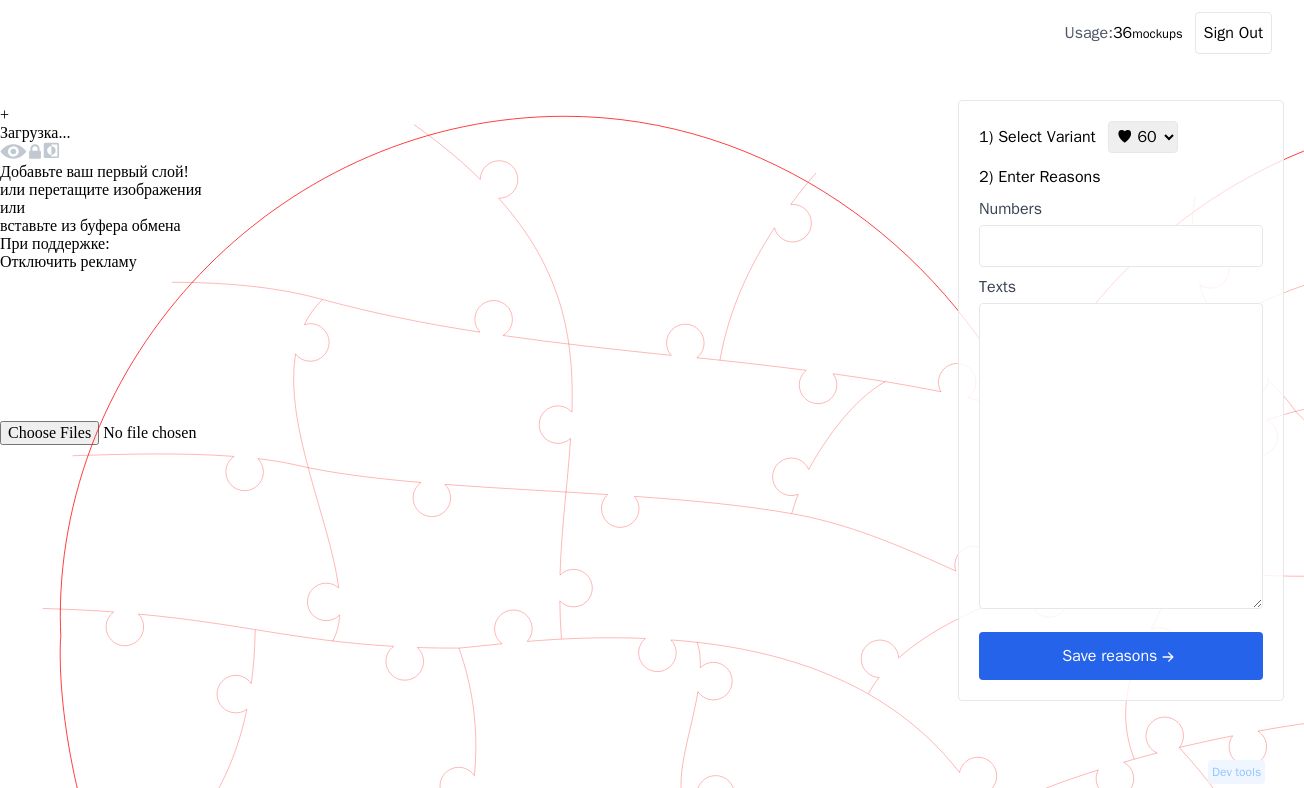 click on "♥ 12 ♥ 18 ♥ 28 ♥ 40 ♥ 50 ♥ 60 ♥ 70" at bounding box center [1143, 137] 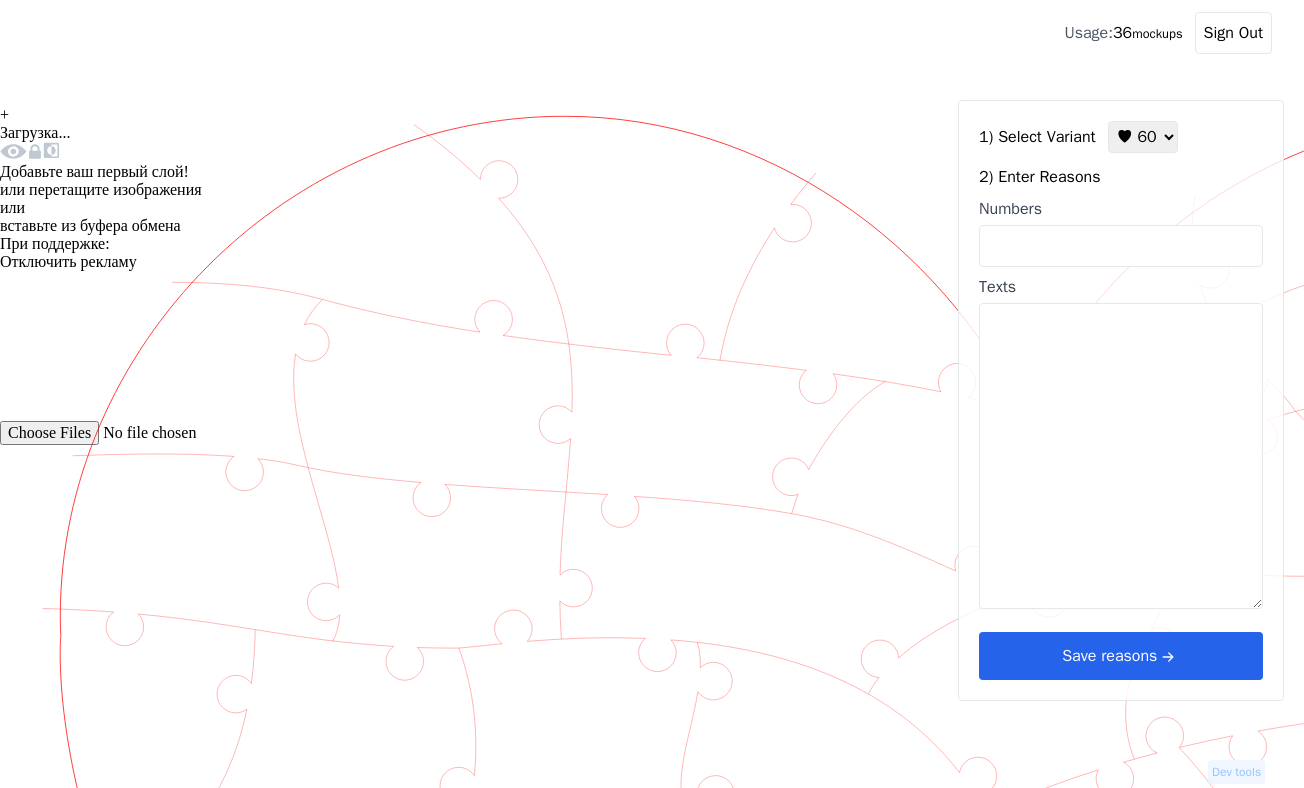 select on "5" 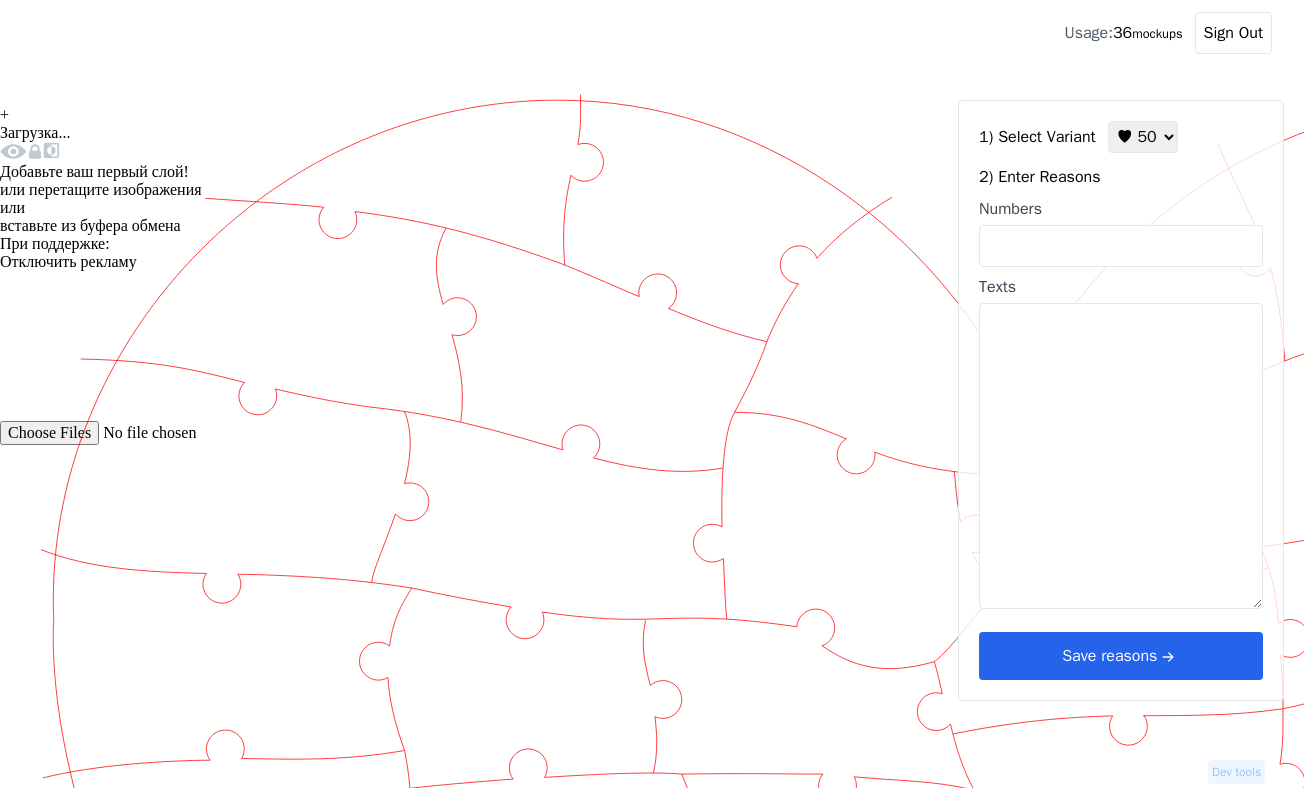 click on "+" at bounding box center [4, 115] 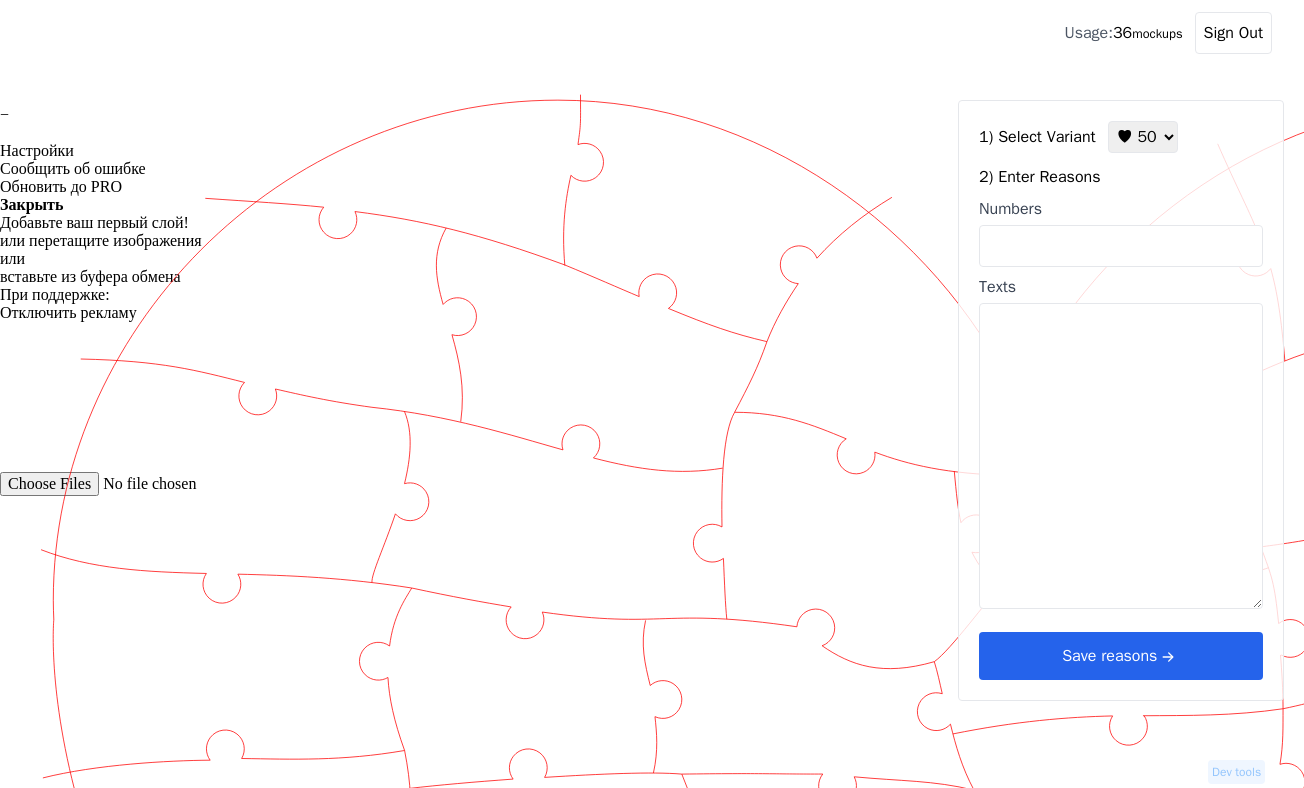 click at bounding box center [0, 138] 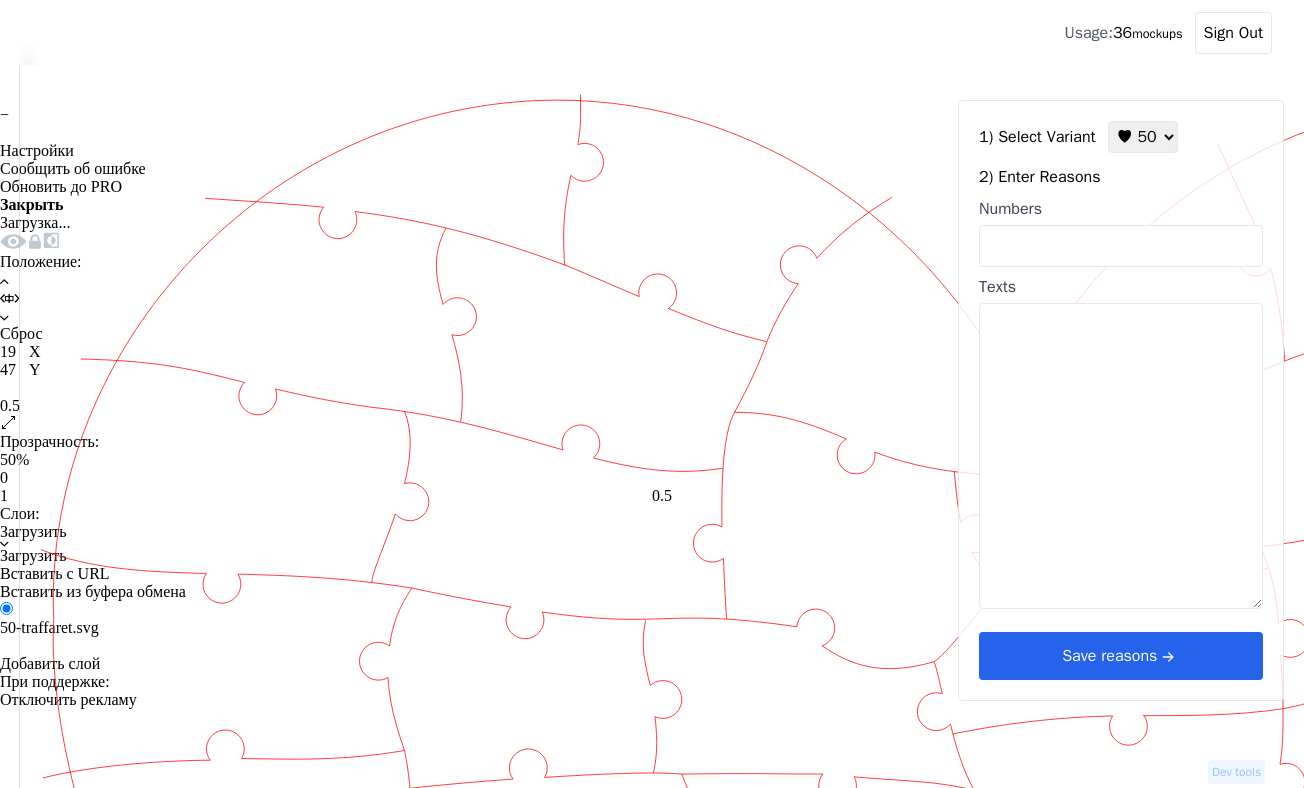 drag, startPoint x: 915, startPoint y: 213, endPoint x: 934, endPoint y: 260, distance: 50.695168 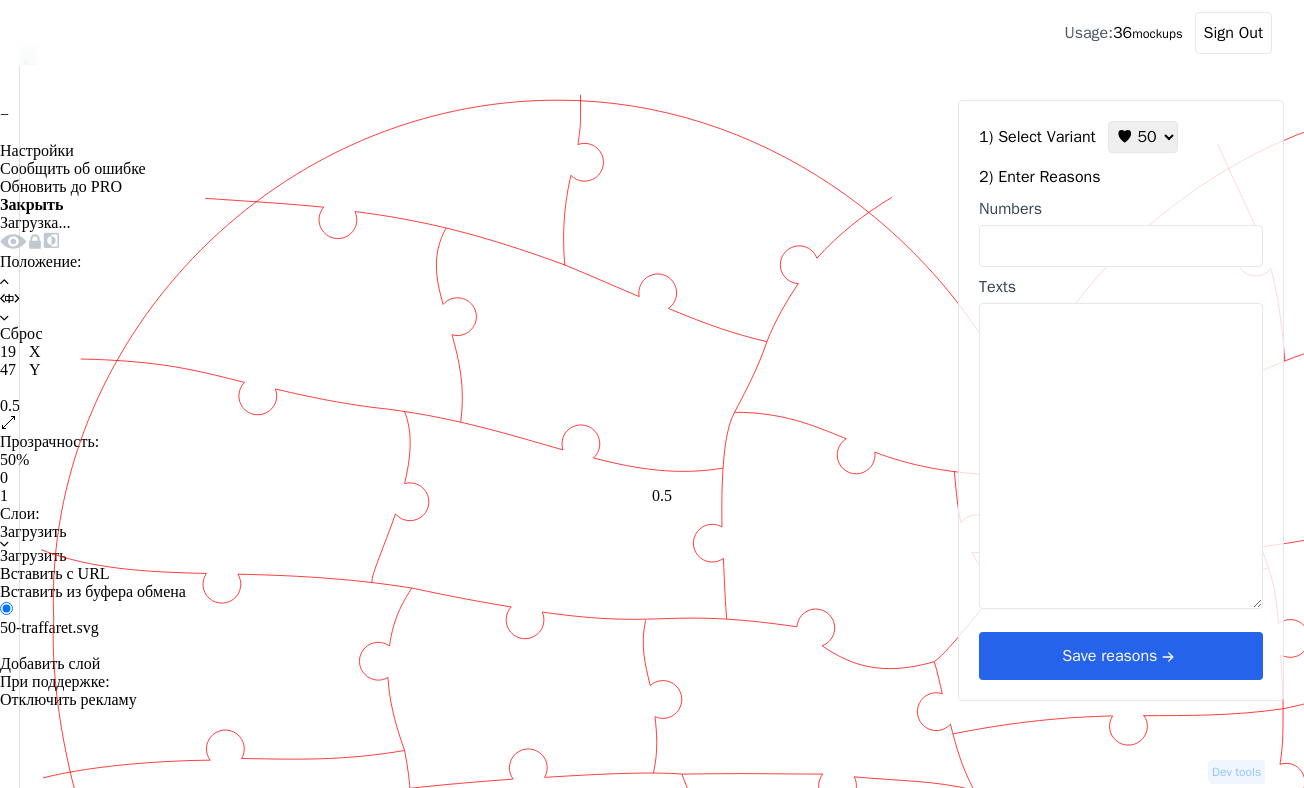 click on "−" at bounding box center [4, 115] 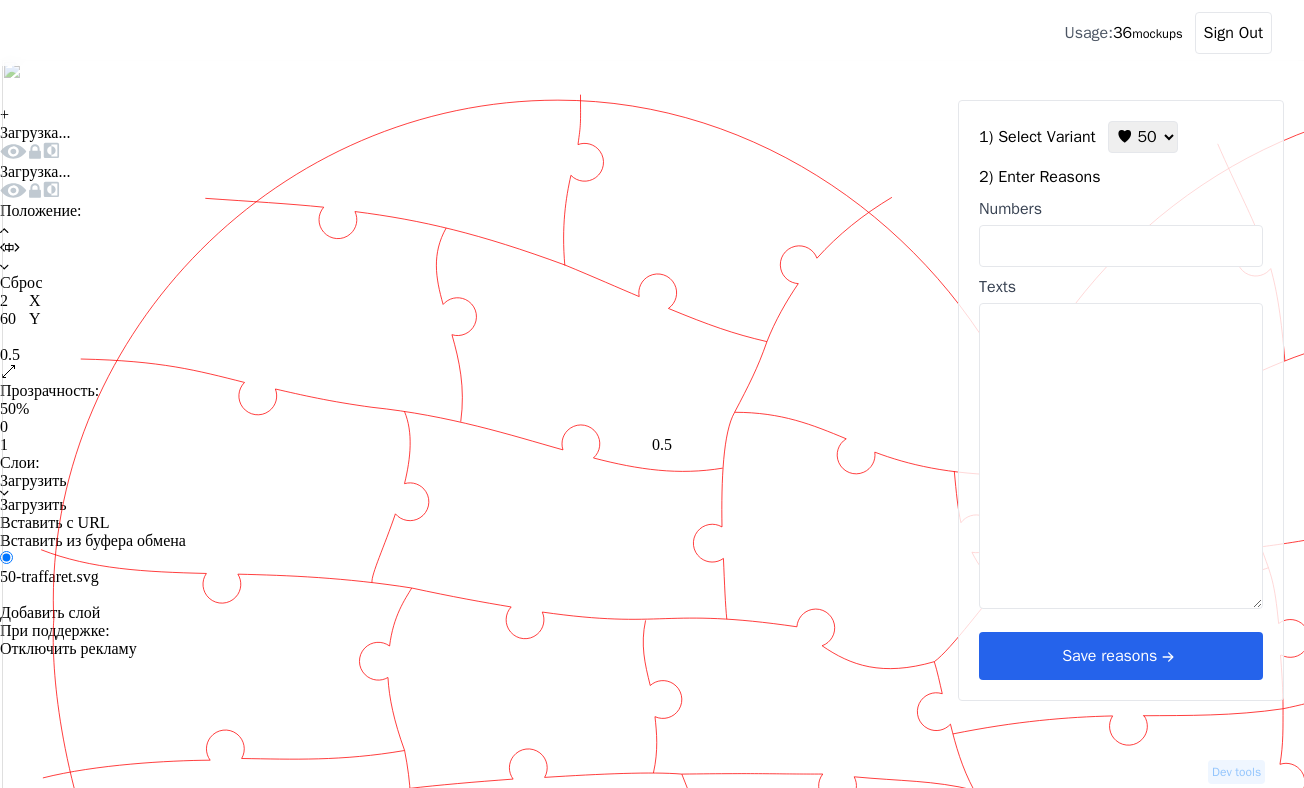 drag, startPoint x: 957, startPoint y: 320, endPoint x: 946, endPoint y: 333, distance: 17.029387 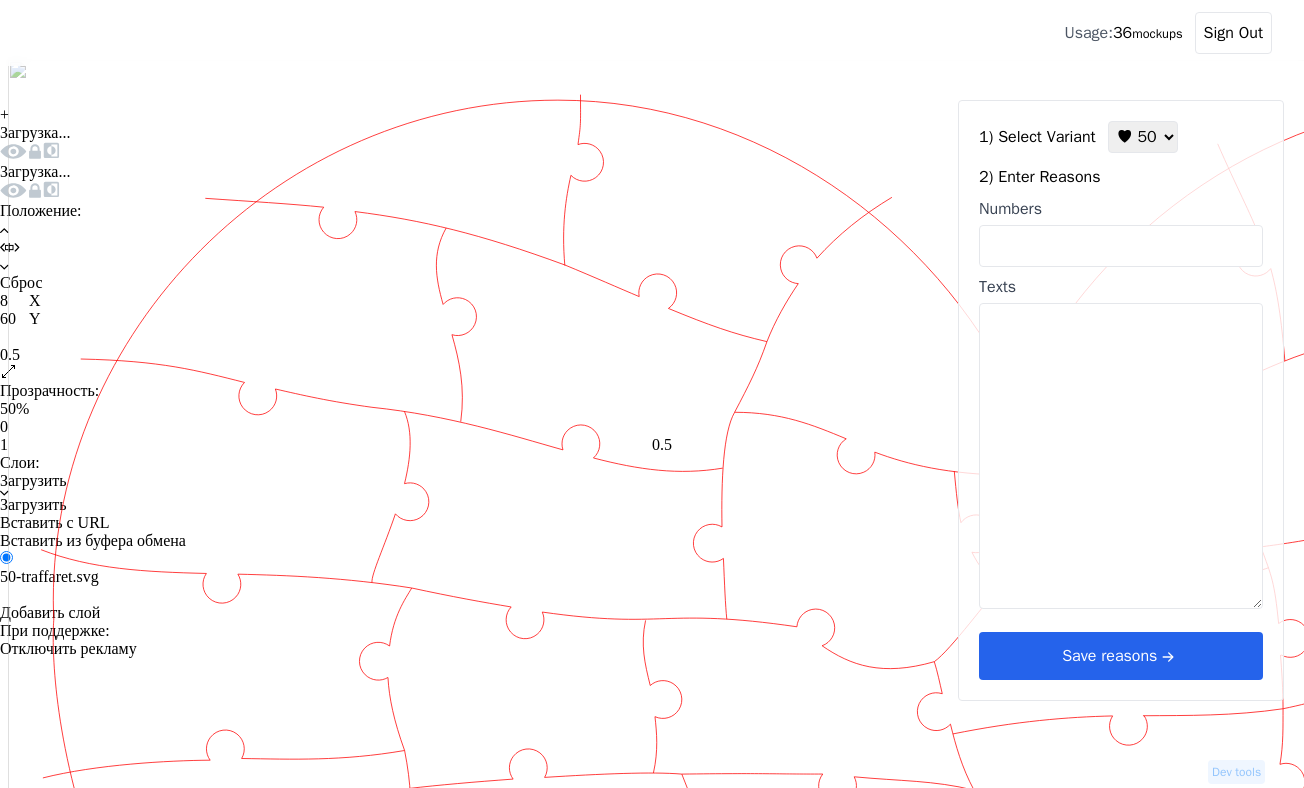 click on "Usage:" at bounding box center [1088, 33] 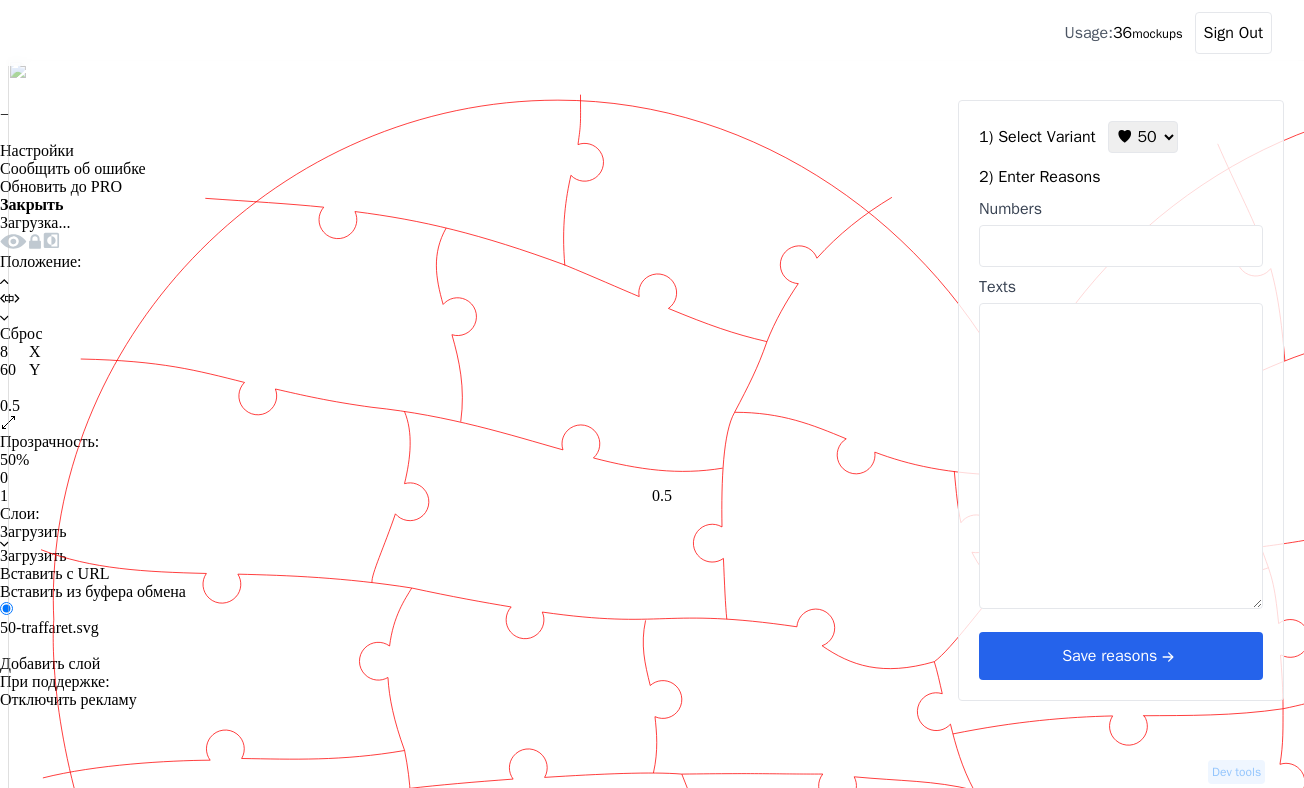 click on "−" at bounding box center [4, 115] 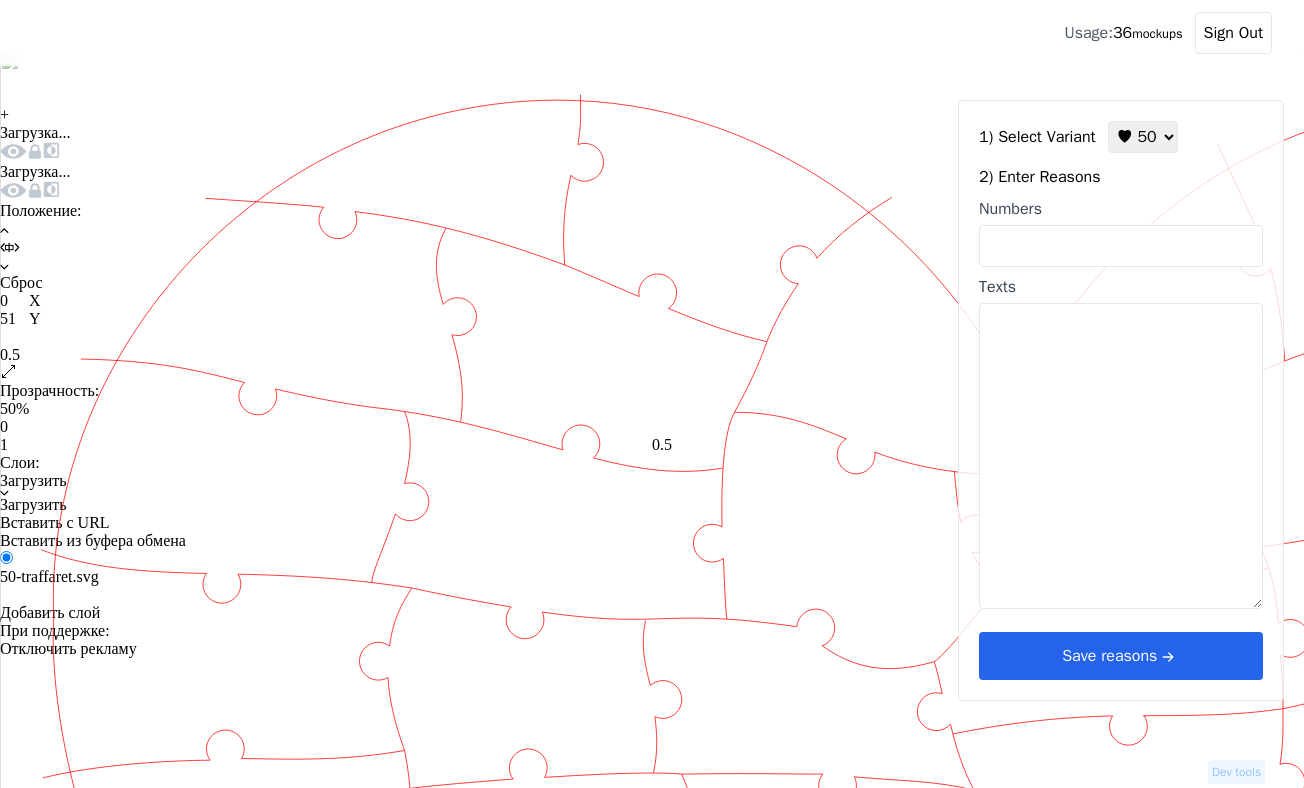 drag, startPoint x: 928, startPoint y: 286, endPoint x: 920, endPoint y: 277, distance: 12.0415945 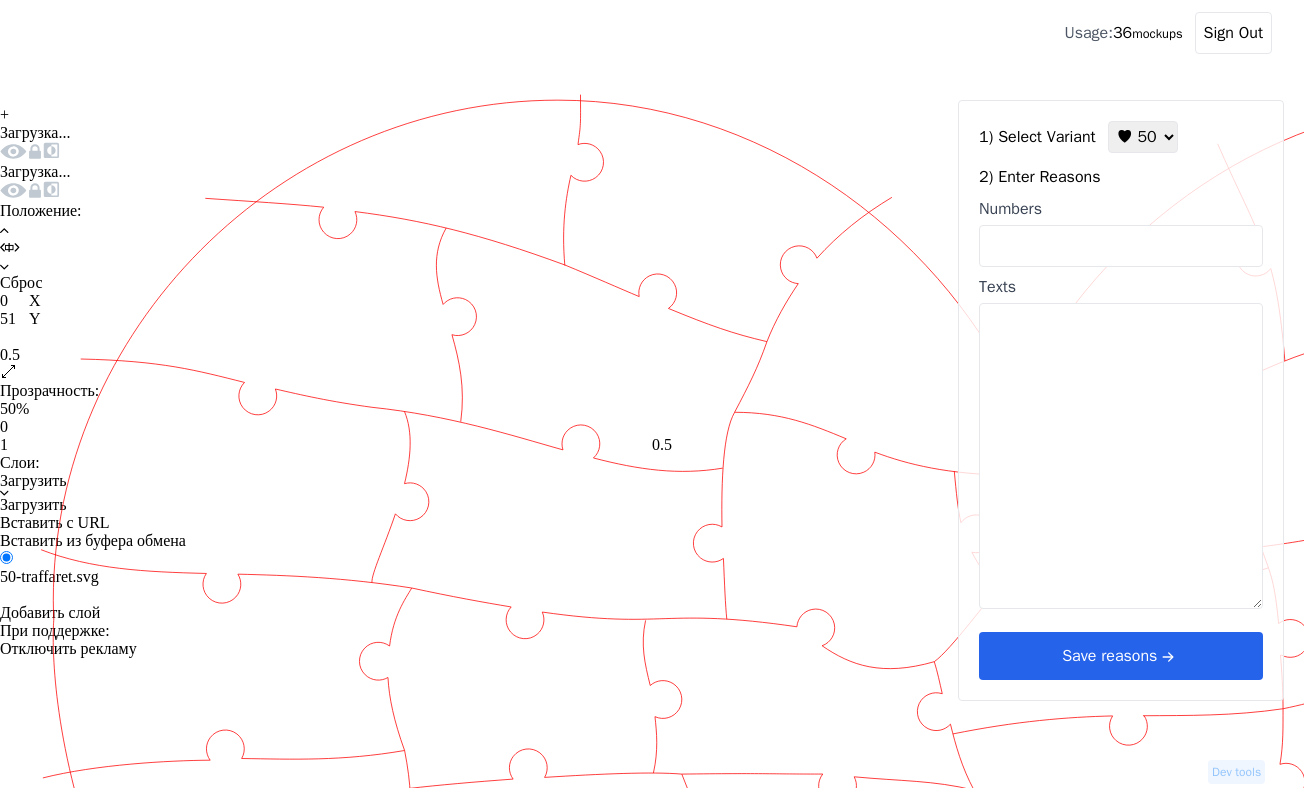 click 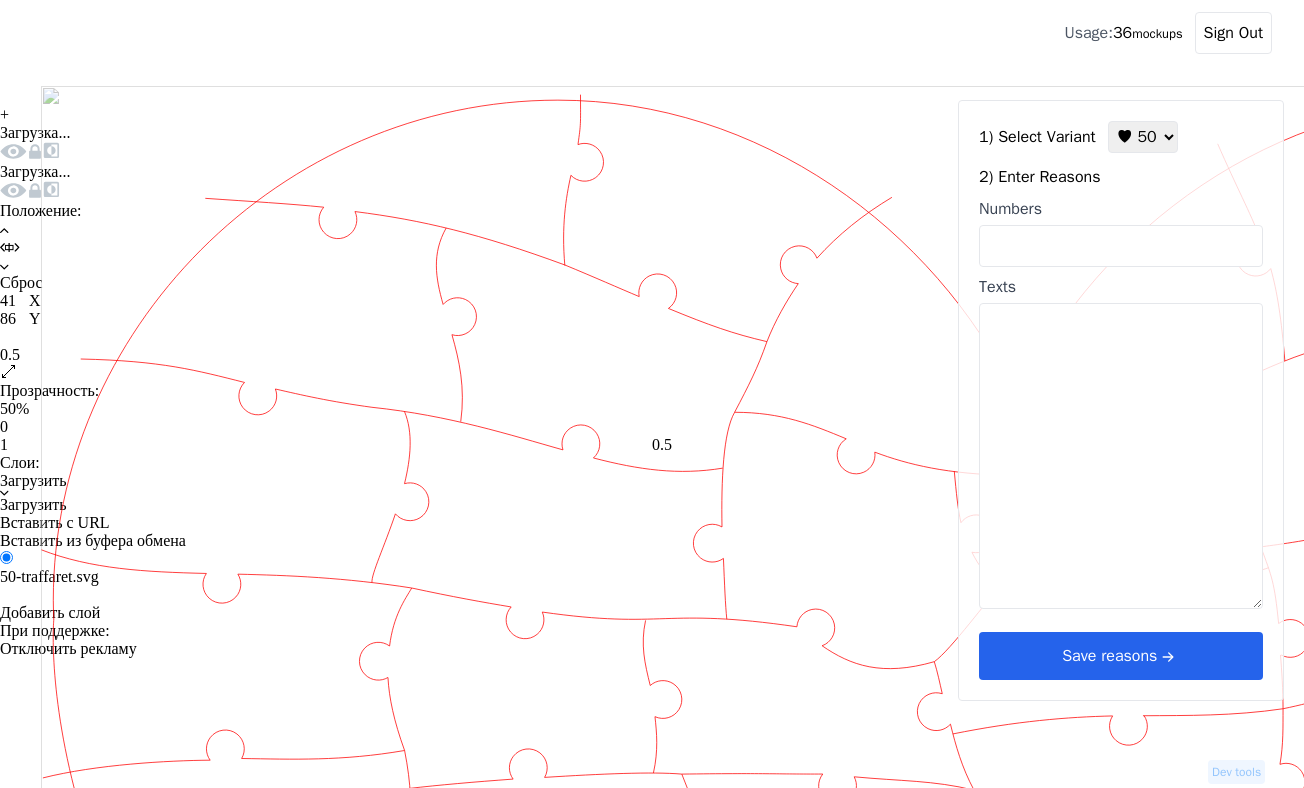 drag, startPoint x: 955, startPoint y: 338, endPoint x: 996, endPoint y: 373, distance: 53.90733 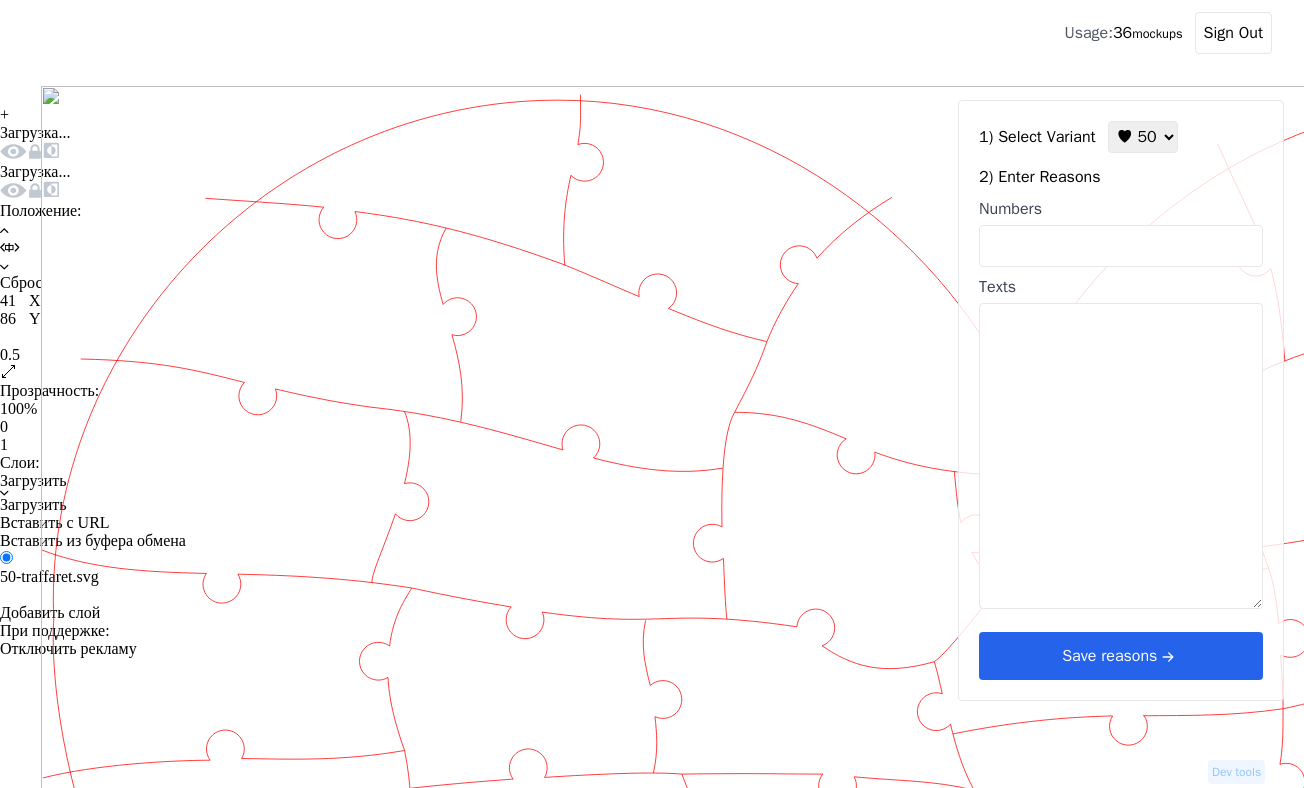 click at bounding box center (13, 151) 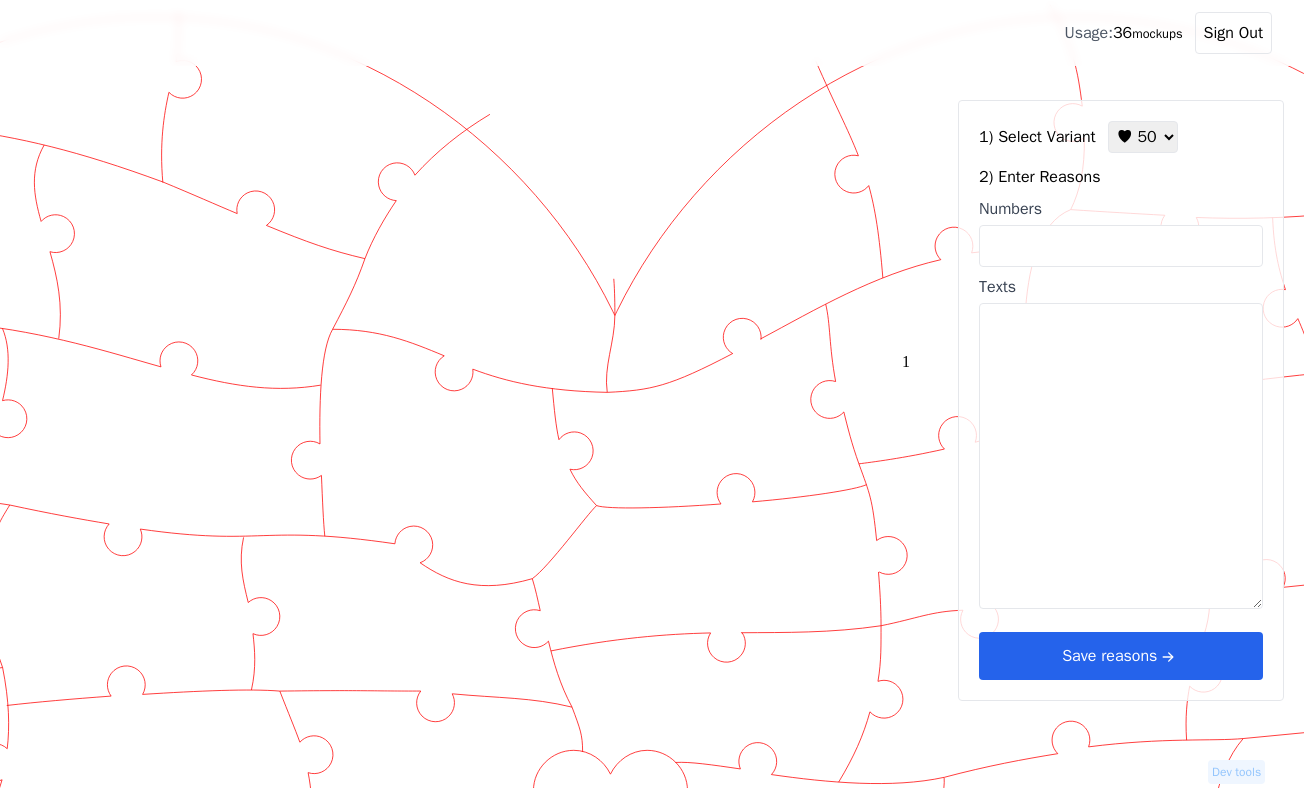 scroll, scrollTop: 67, scrollLeft: 402, axis: both 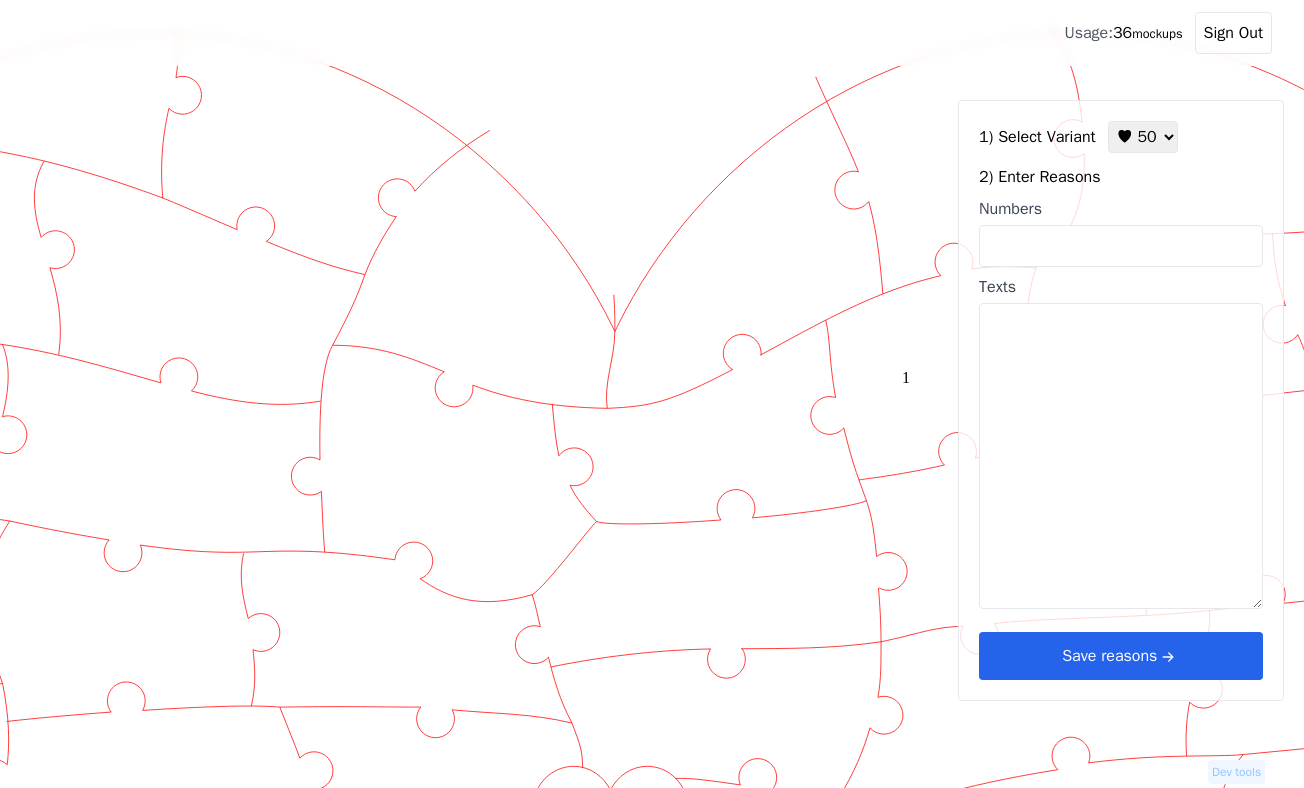 click on "+" at bounding box center [-398, 48] 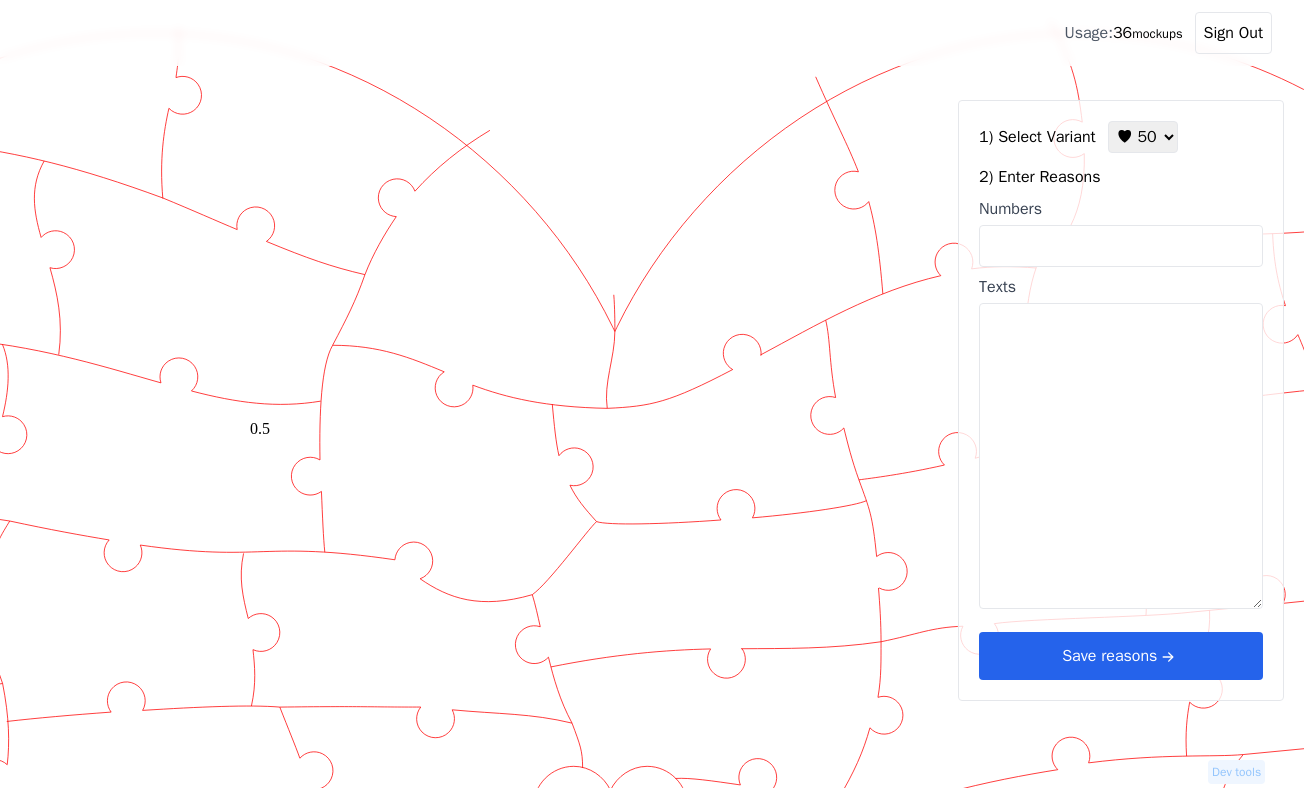 drag, startPoint x: 1288, startPoint y: 252, endPoint x: 1176, endPoint y: 274, distance: 114.14027 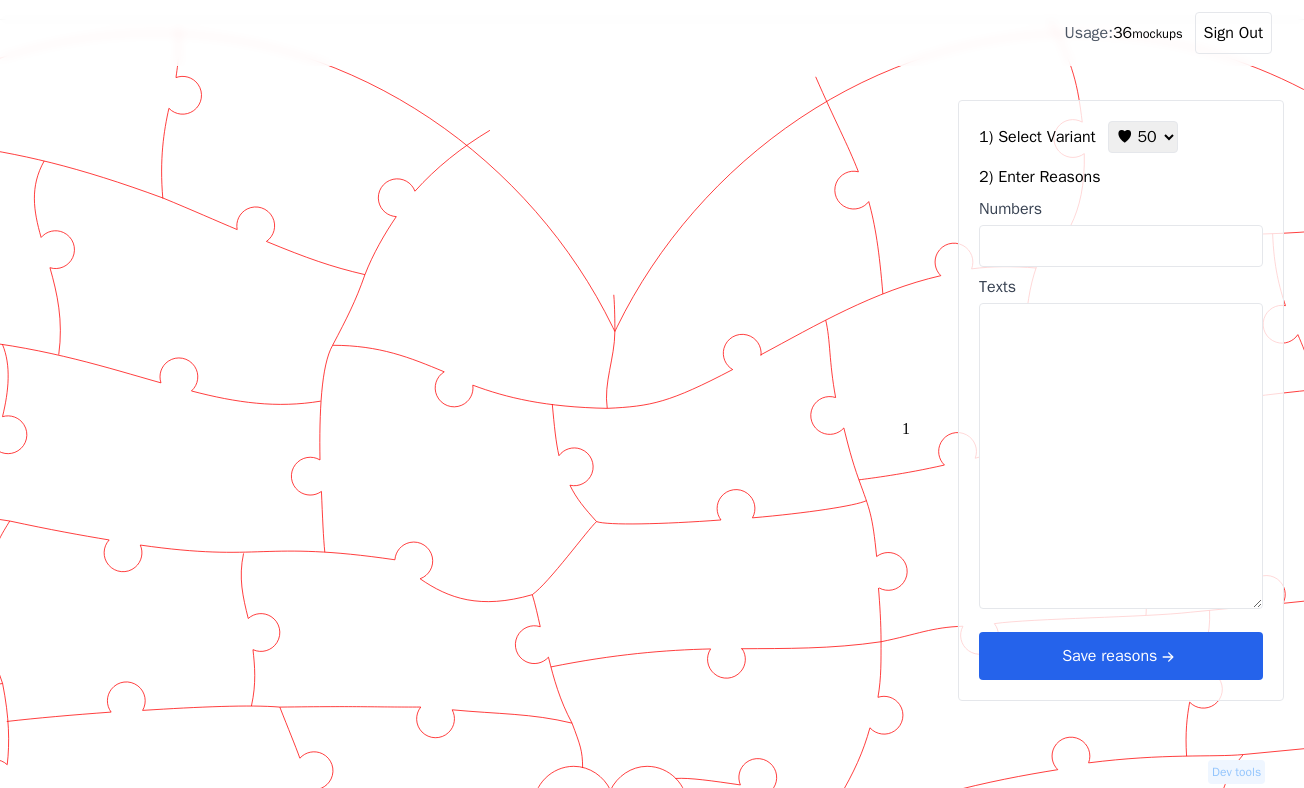 click at bounding box center (1006, 919) 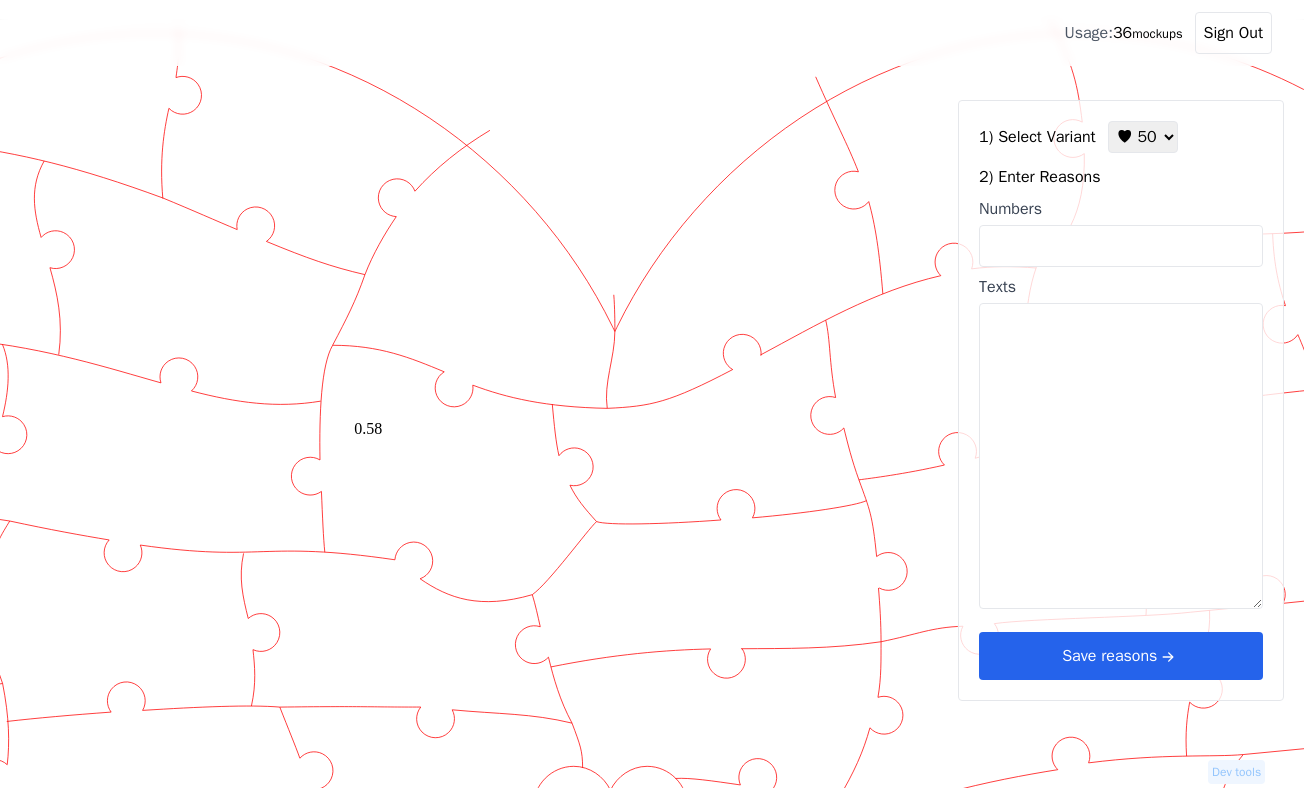 drag, startPoint x: 1286, startPoint y: 250, endPoint x: 1194, endPoint y: 257, distance: 92.26592 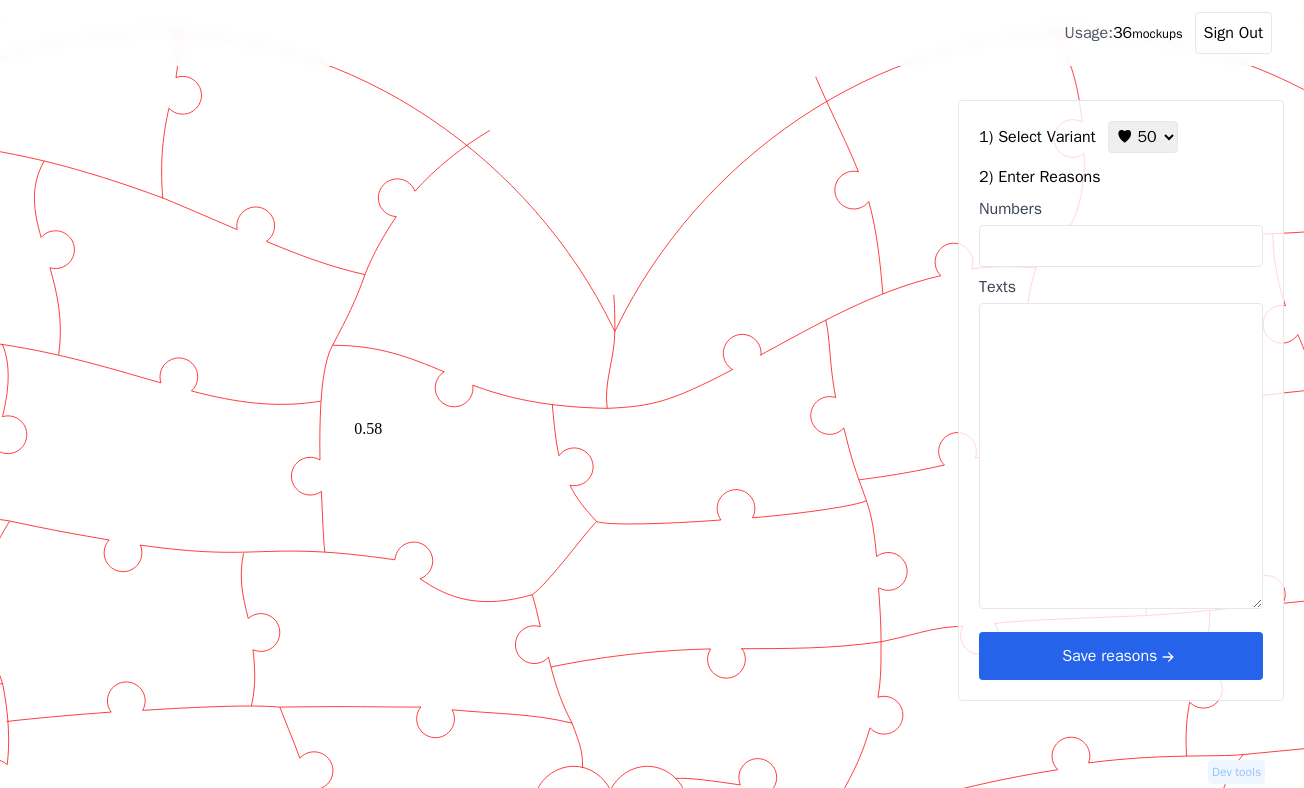 click at bounding box center (1006, 920) 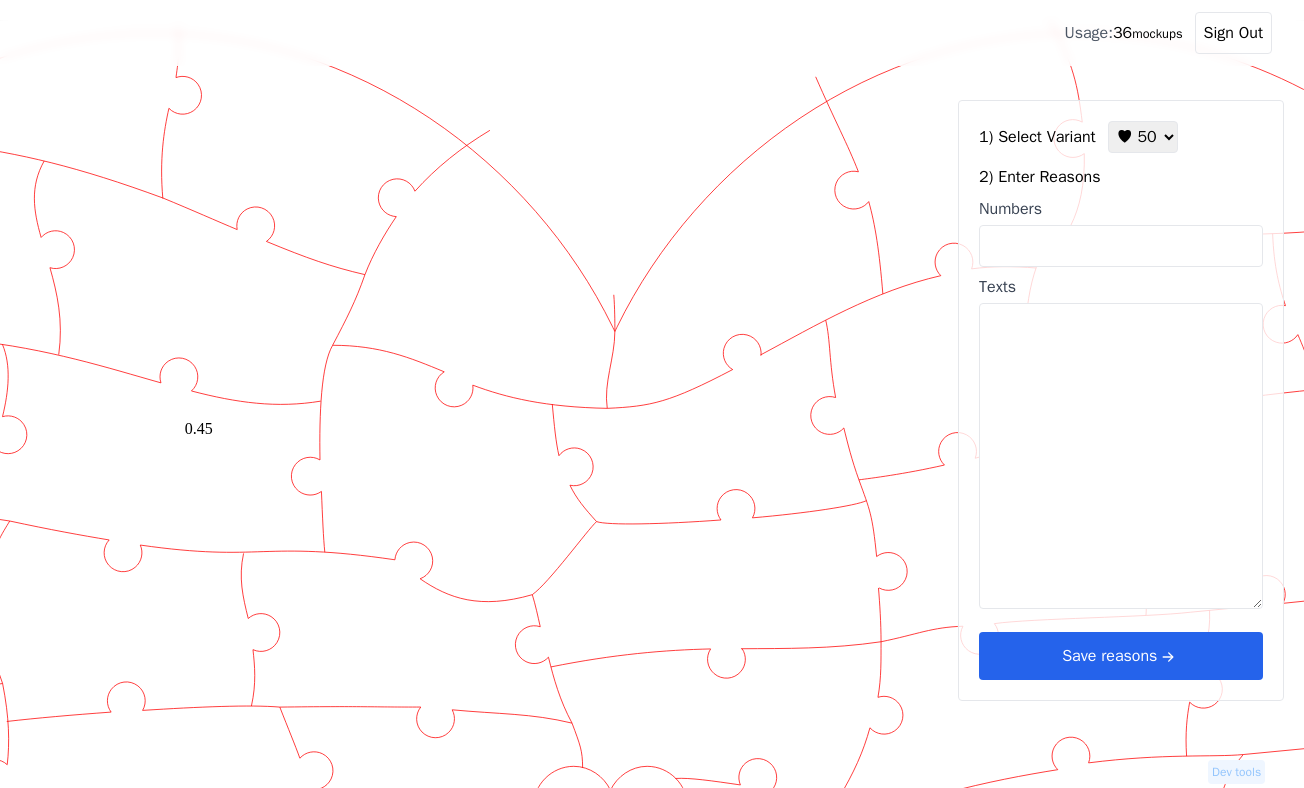 drag, startPoint x: 1194, startPoint y: 249, endPoint x: 1168, endPoint y: 251, distance: 26.076809 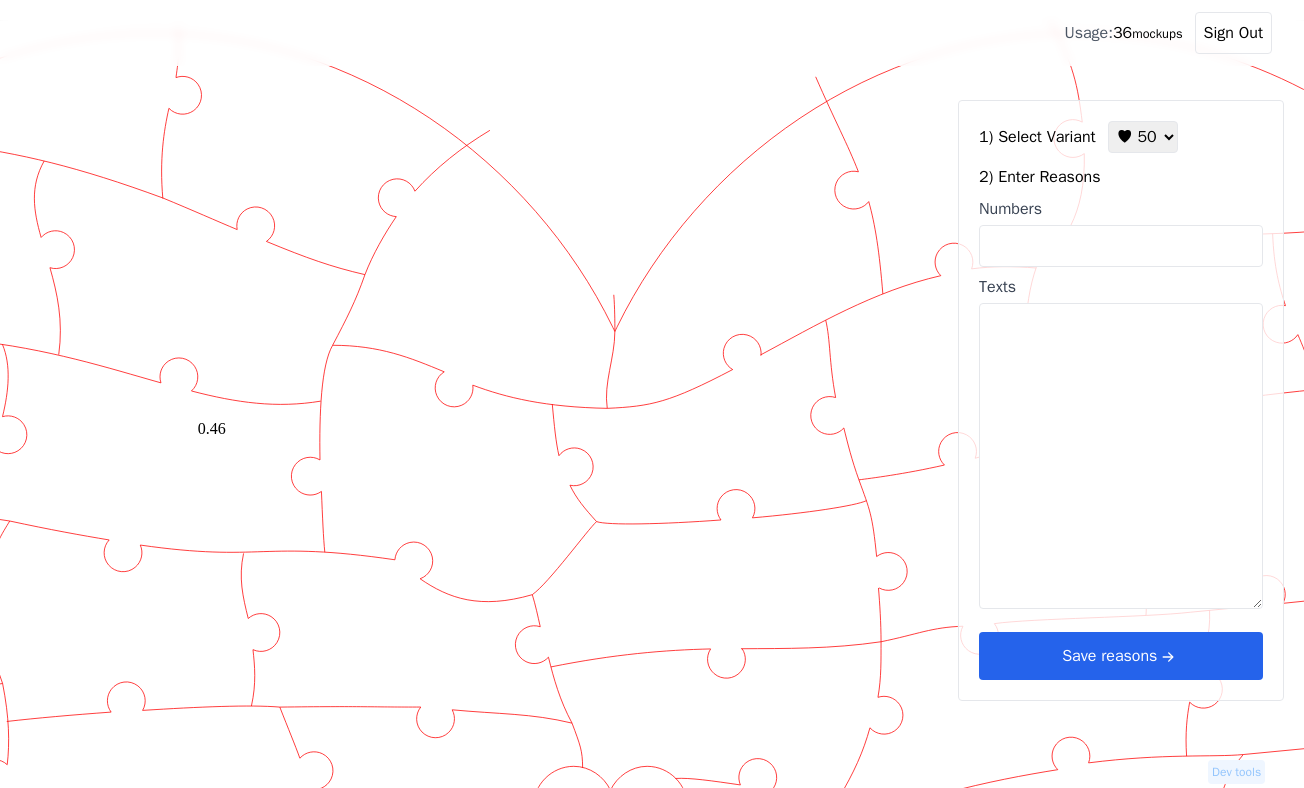 click at bounding box center (-367, 174) 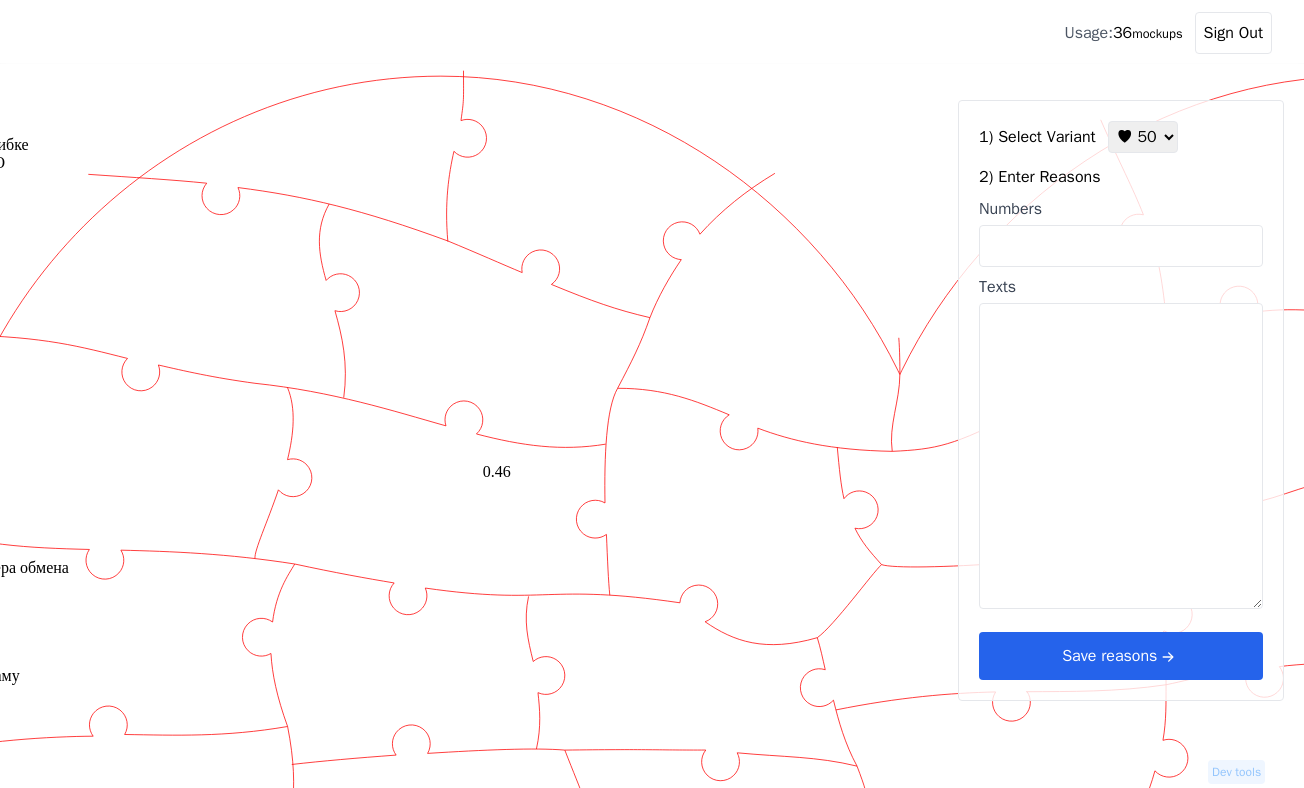 scroll, scrollTop: 28, scrollLeft: 117, axis: both 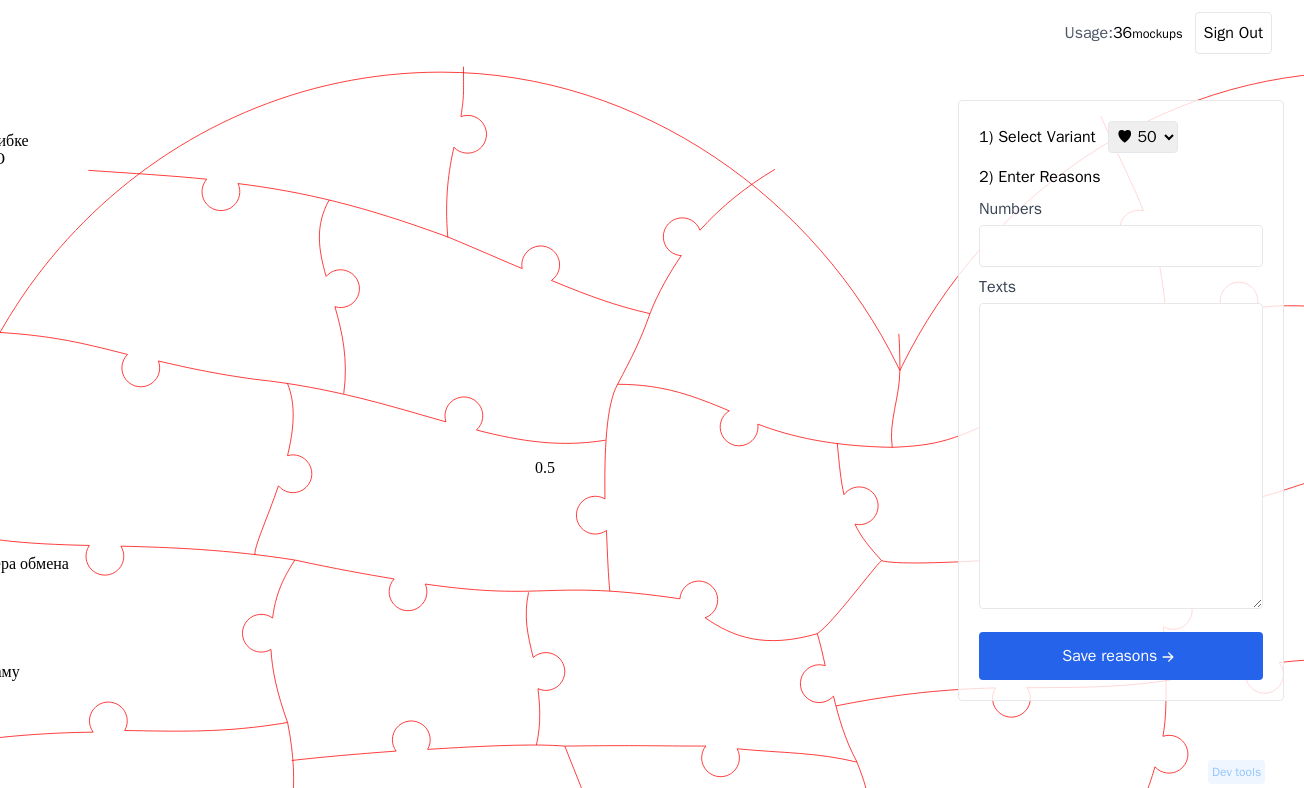 drag, startPoint x: 1161, startPoint y: 252, endPoint x: 1177, endPoint y: 251, distance: 16.03122 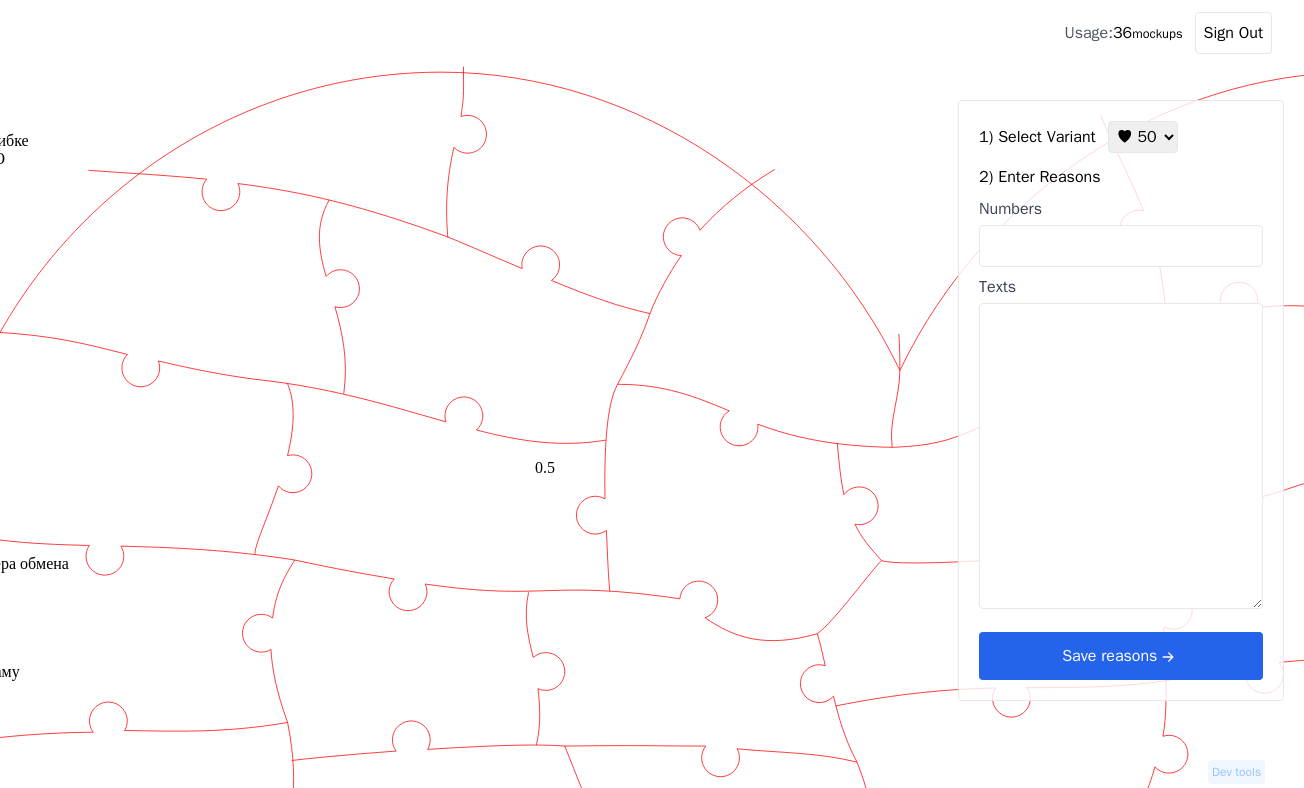click at bounding box center [-104, 213] 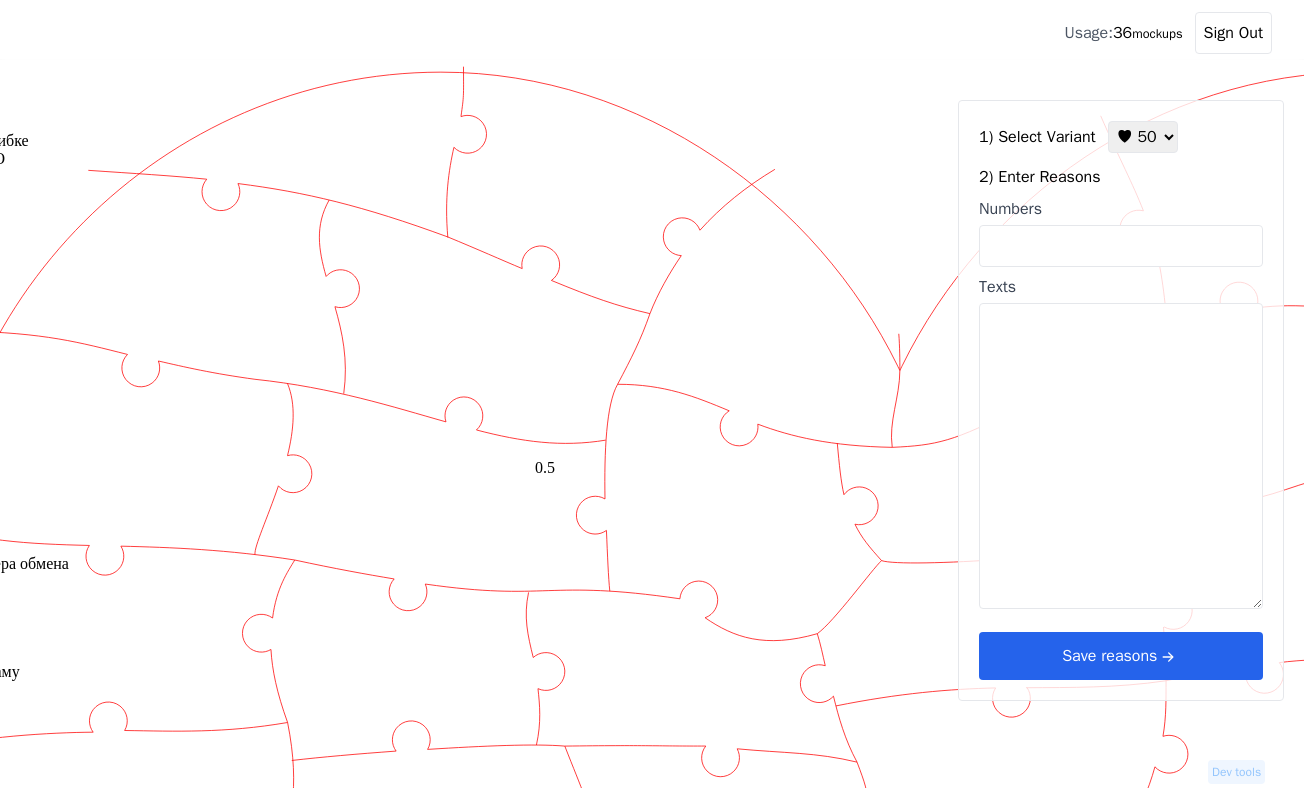 click on "−" at bounding box center (-113, 87) 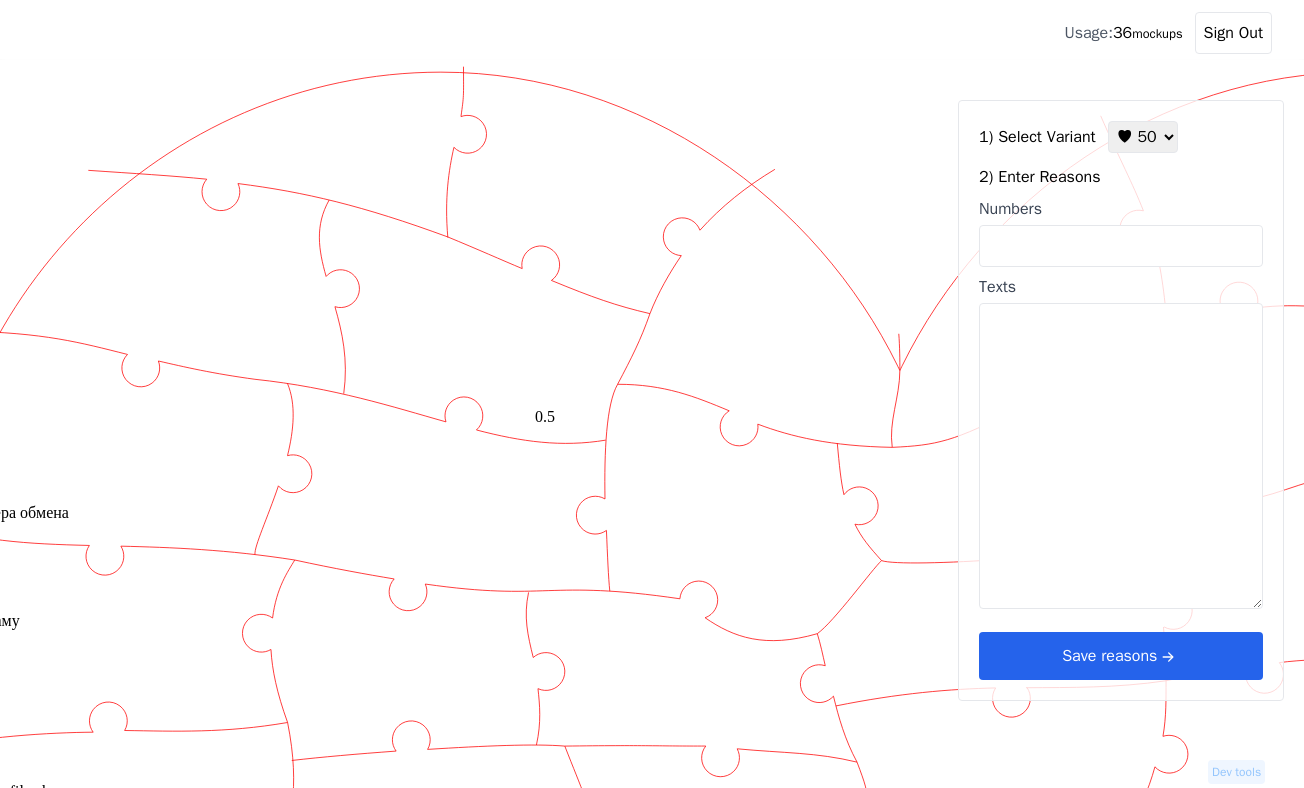 click at bounding box center [1291, 959] 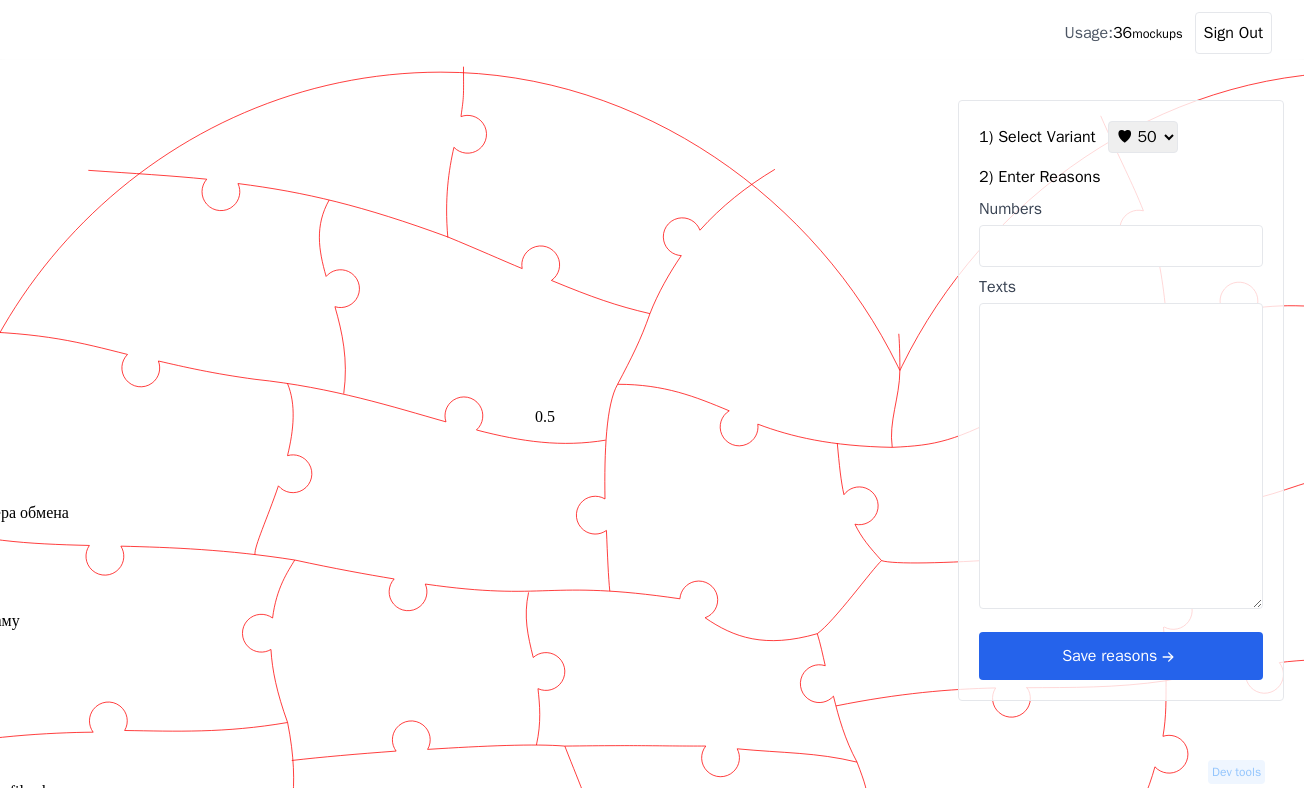 click at bounding box center (1291, 959) 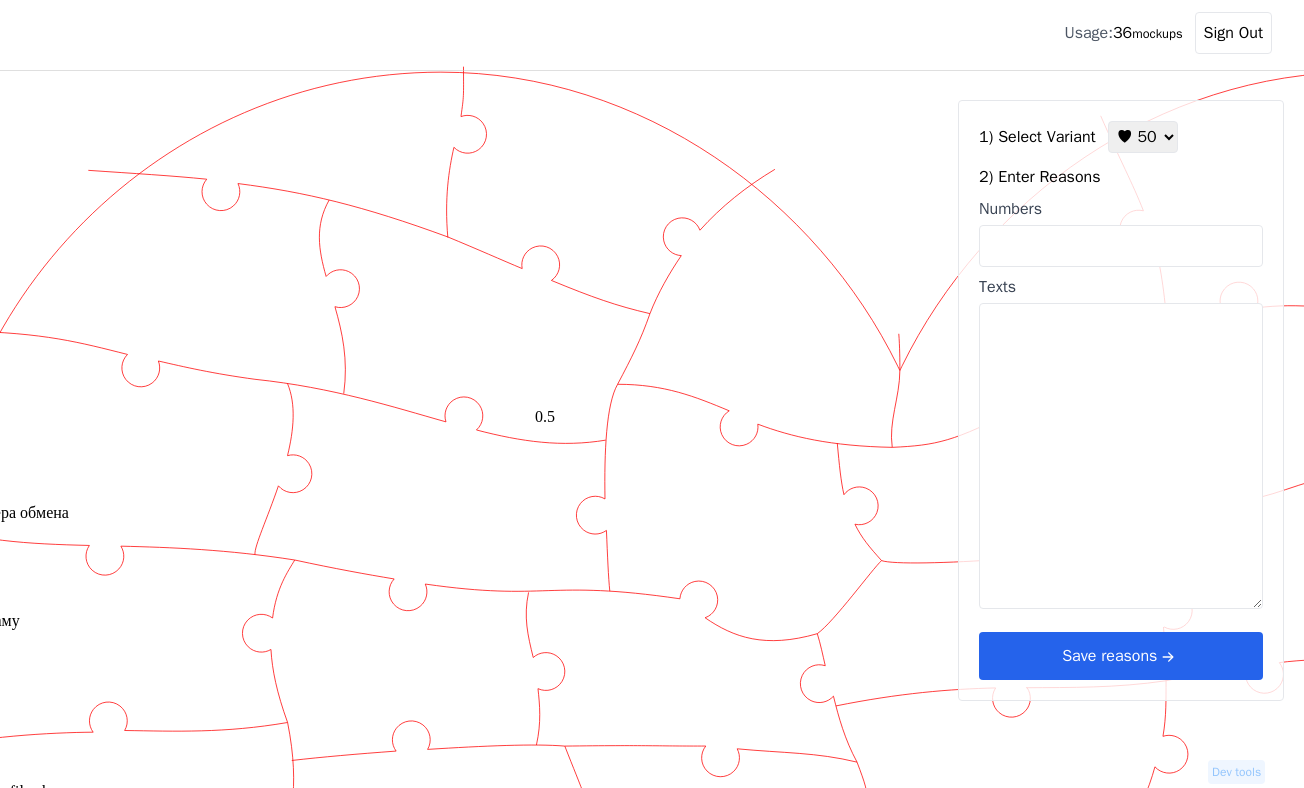 drag, startPoint x: 1244, startPoint y: 771, endPoint x: 1210, endPoint y: 782, distance: 35.735138 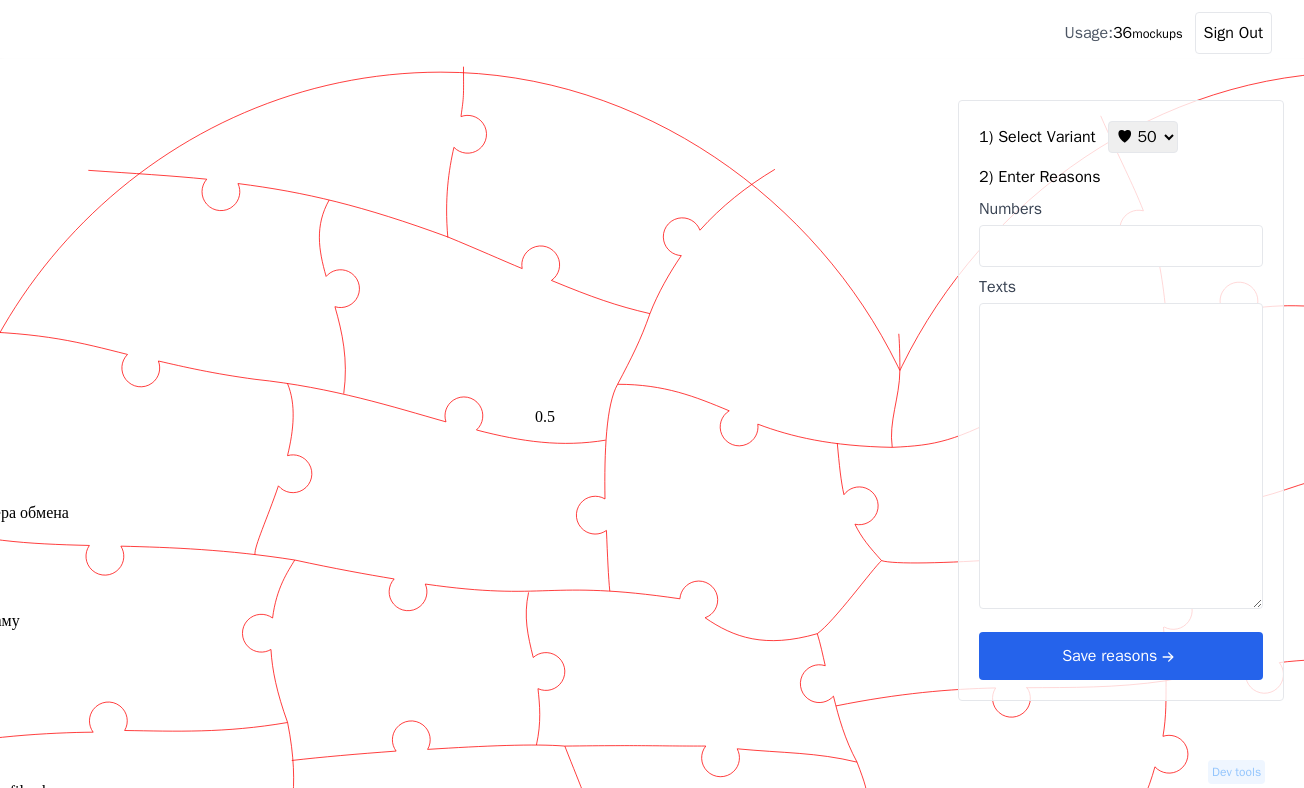 drag, startPoint x: 867, startPoint y: 439, endPoint x: 899, endPoint y: 427, distance: 34.176014 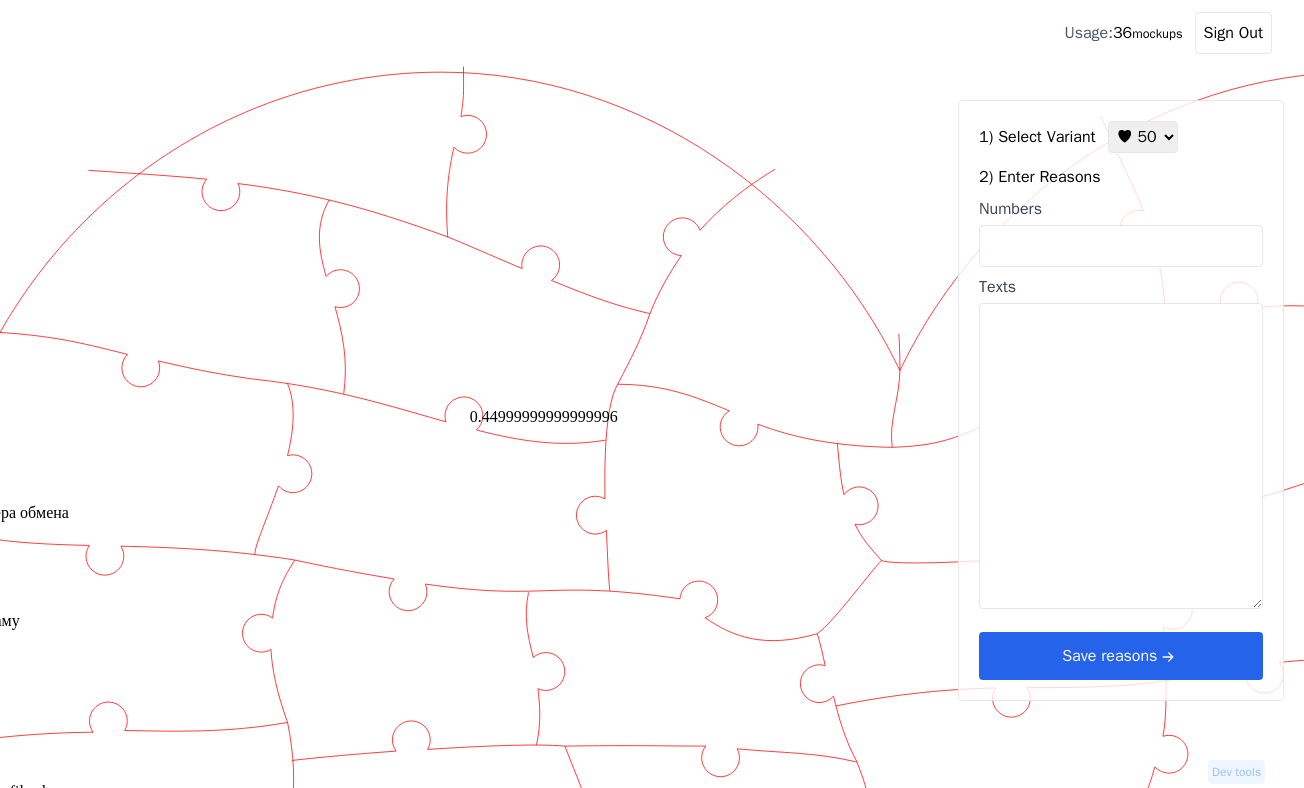 click at bounding box center (1291, 959) 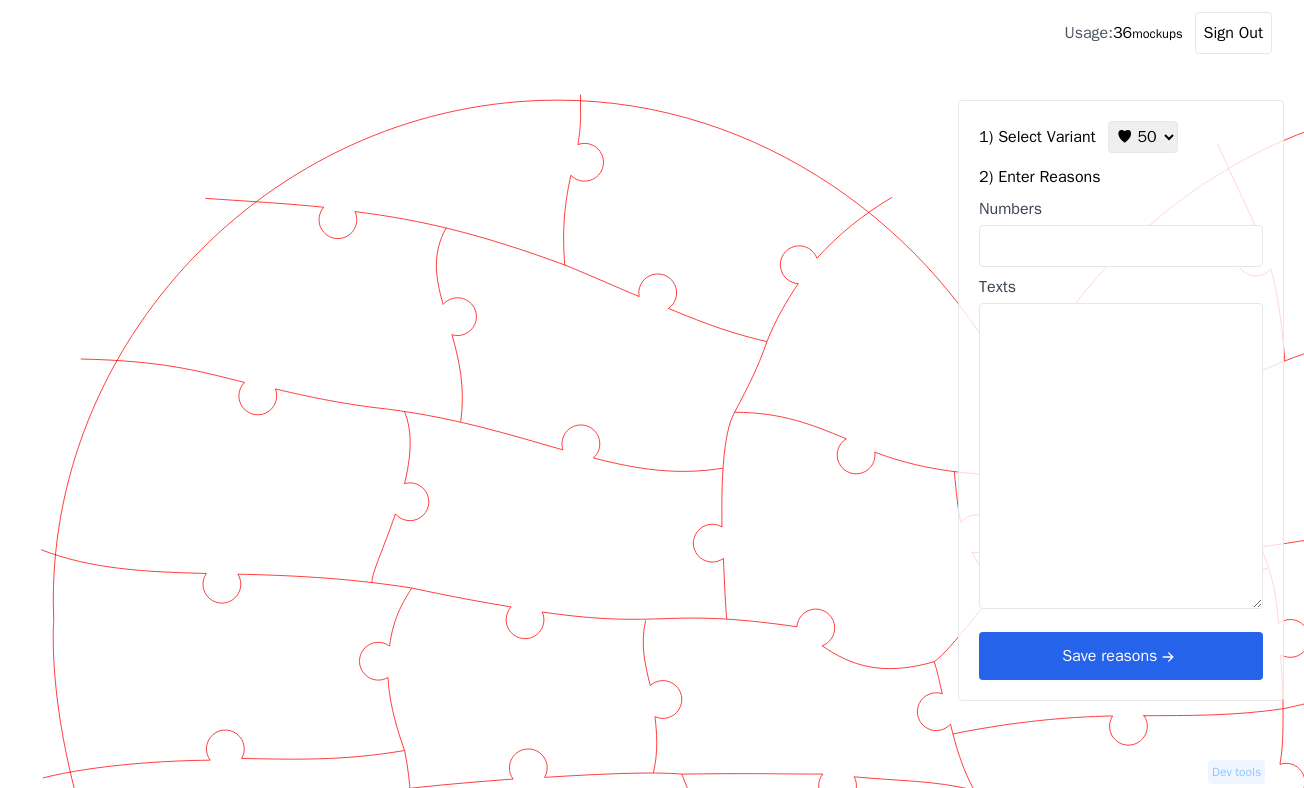 select on "5" 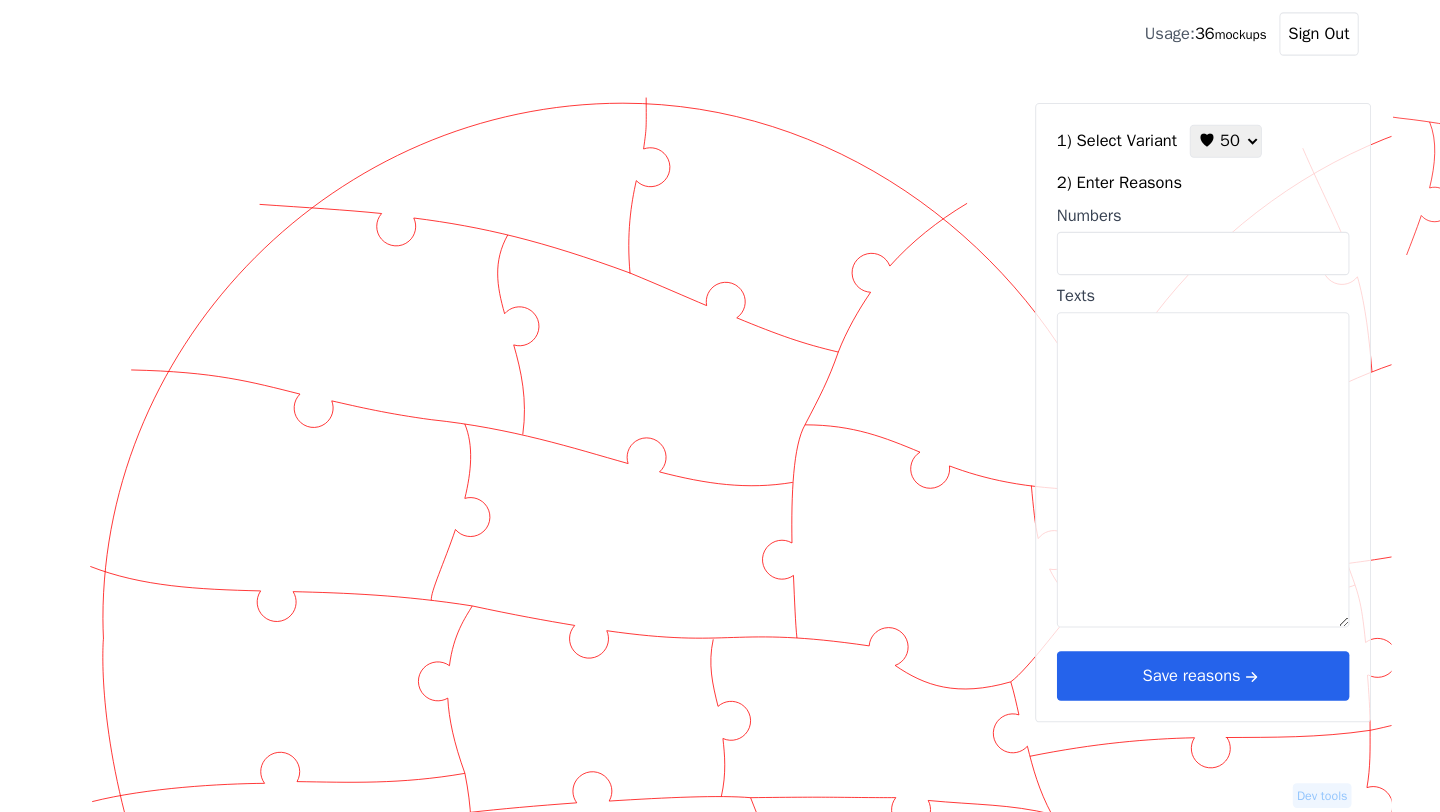 scroll, scrollTop: 28, scrollLeft: 117, axis: both 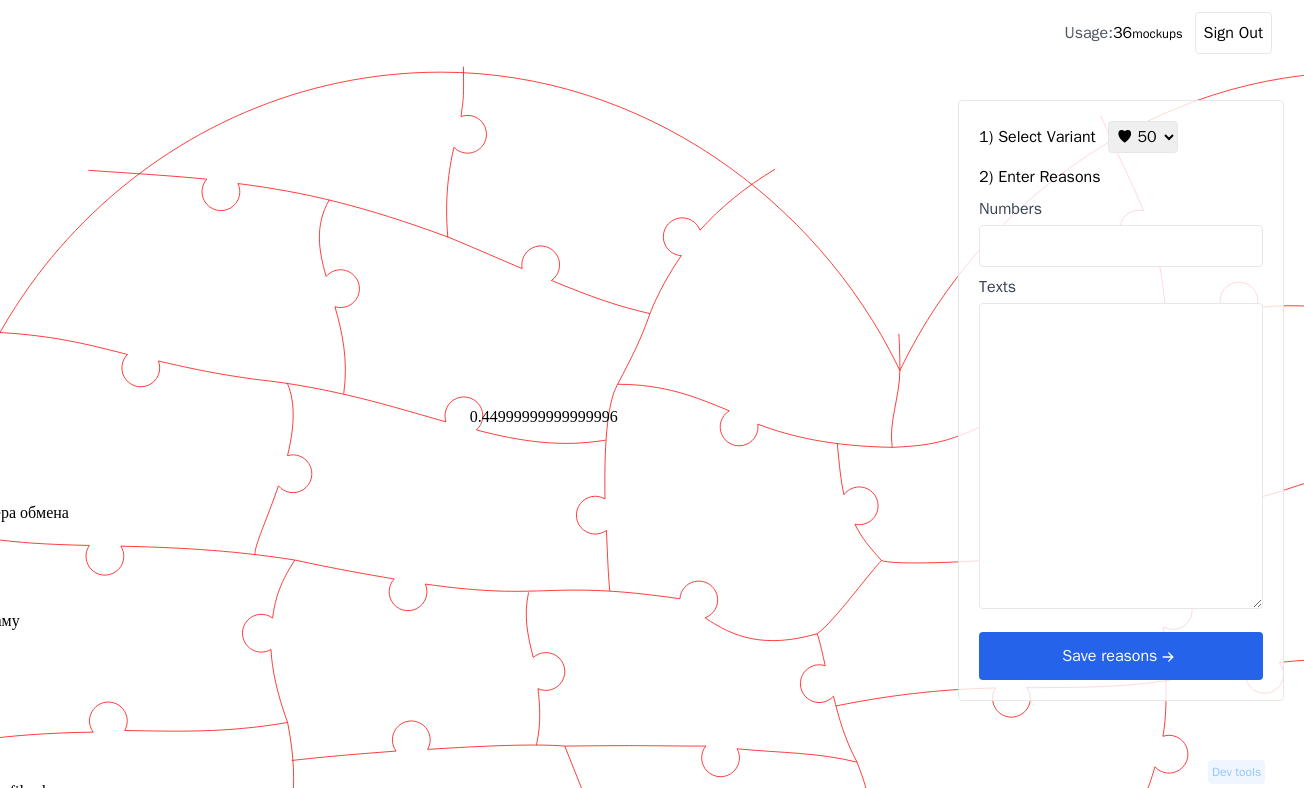 click 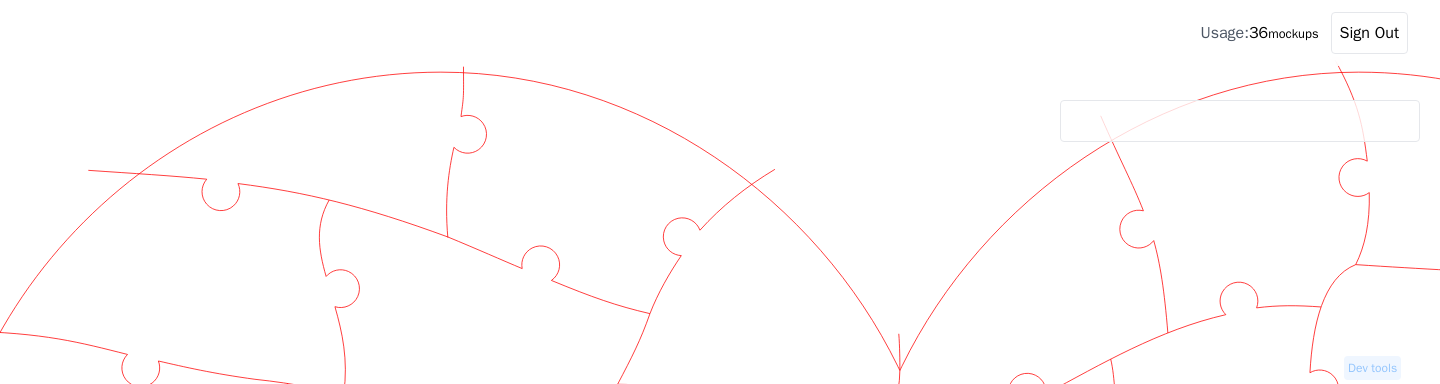 click on "Dev tools" at bounding box center [1240, 121] 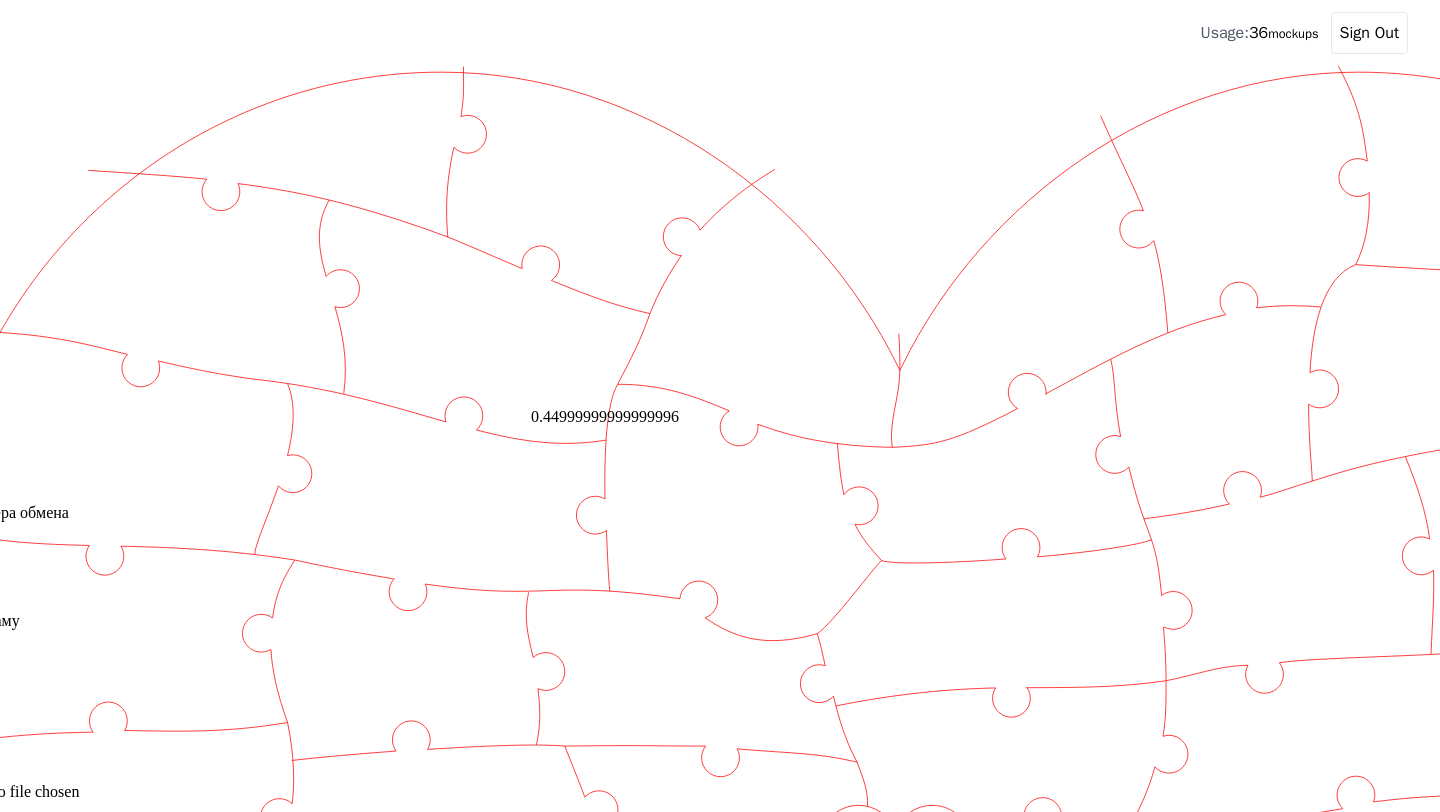 click 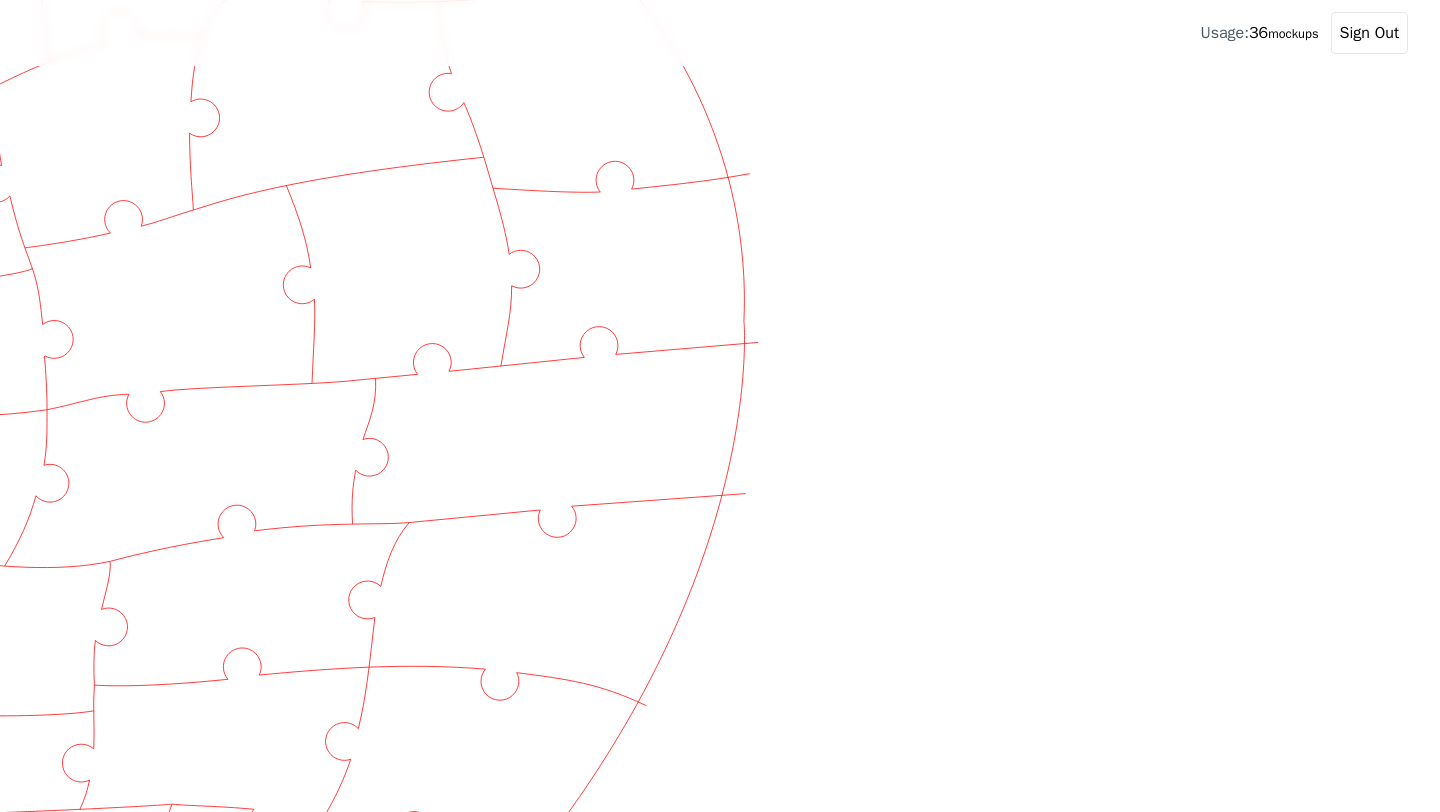scroll, scrollTop: 0, scrollLeft: 1236, axis: horizontal 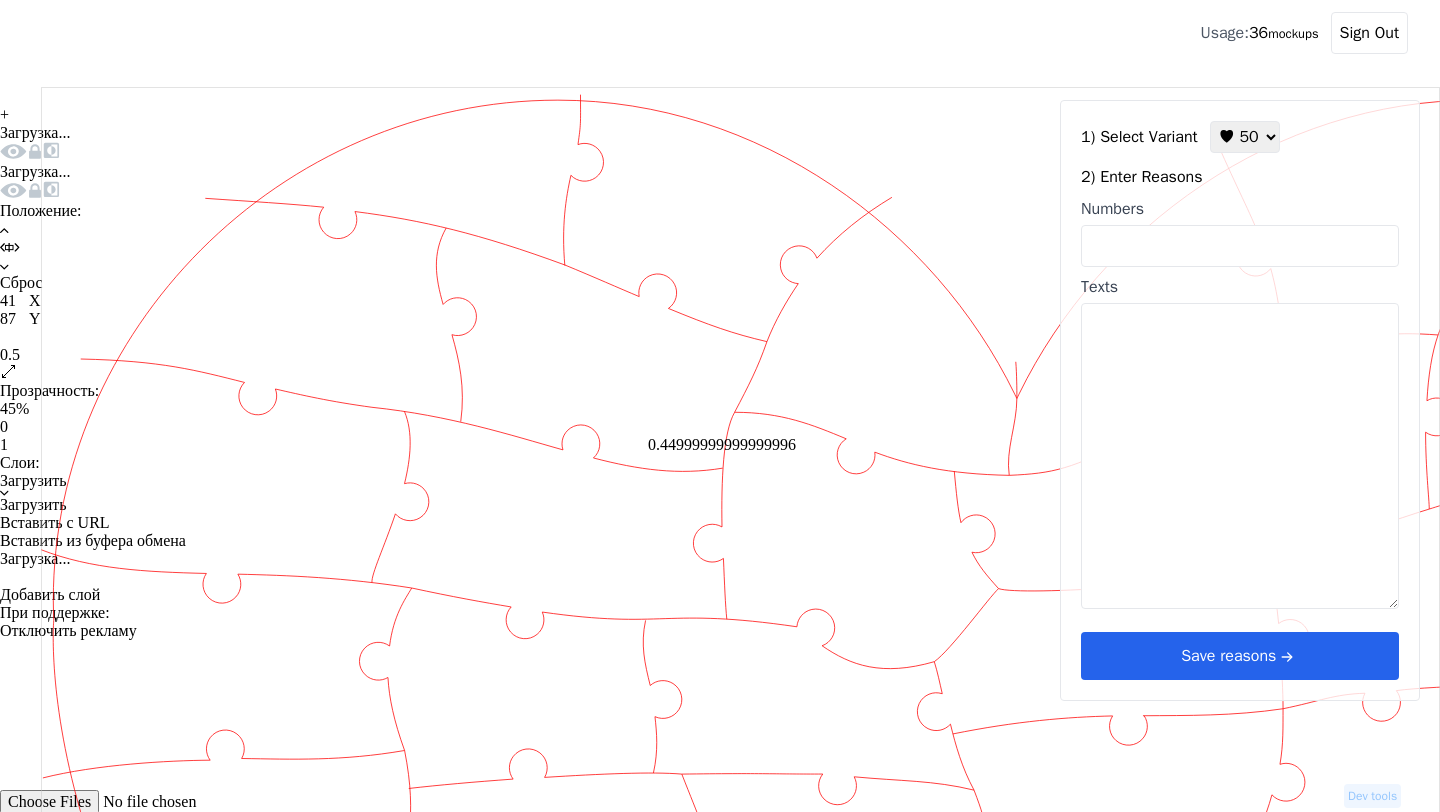 select on "5" 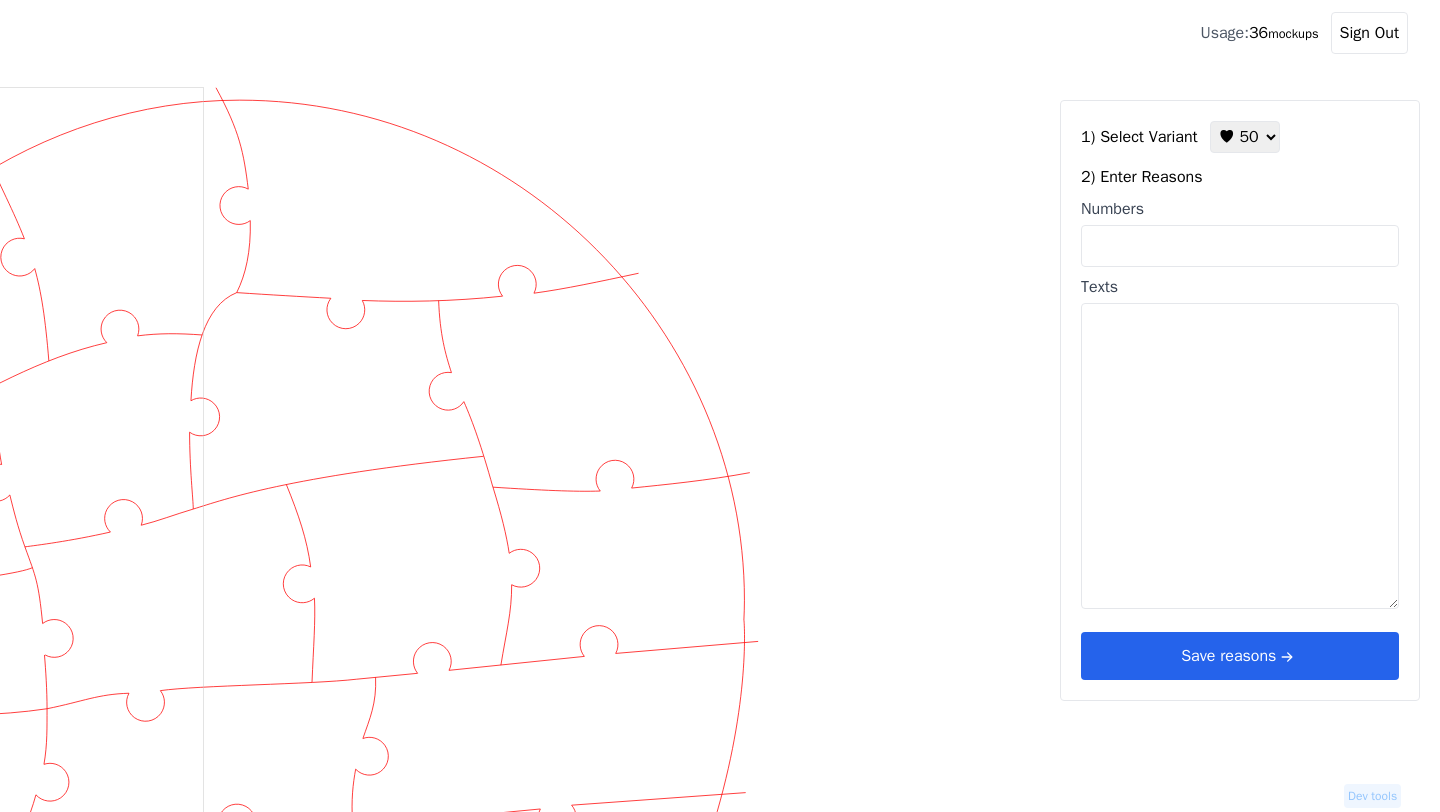 scroll, scrollTop: 0, scrollLeft: 1236, axis: horizontal 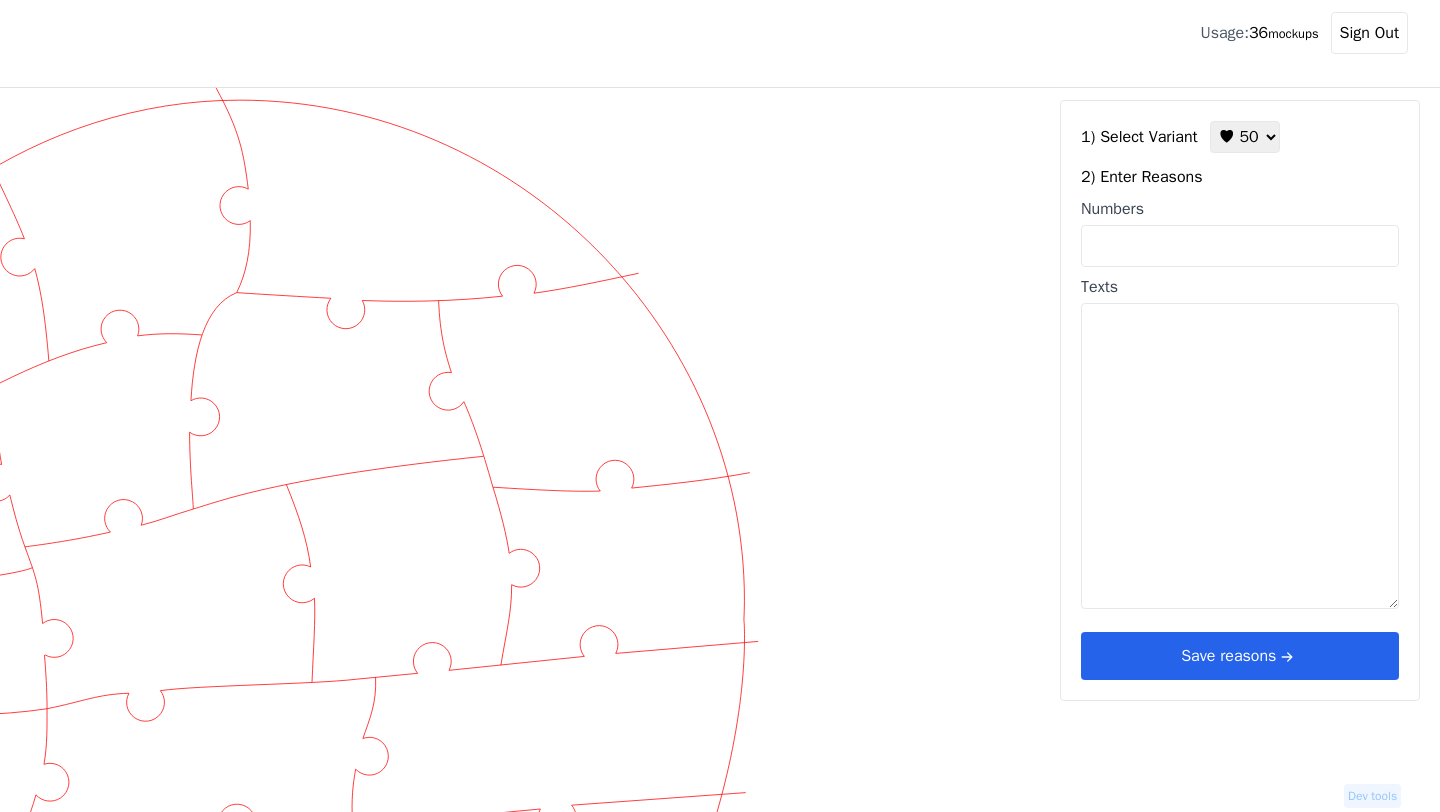 click on "Dev tools" at bounding box center (1372, 796) 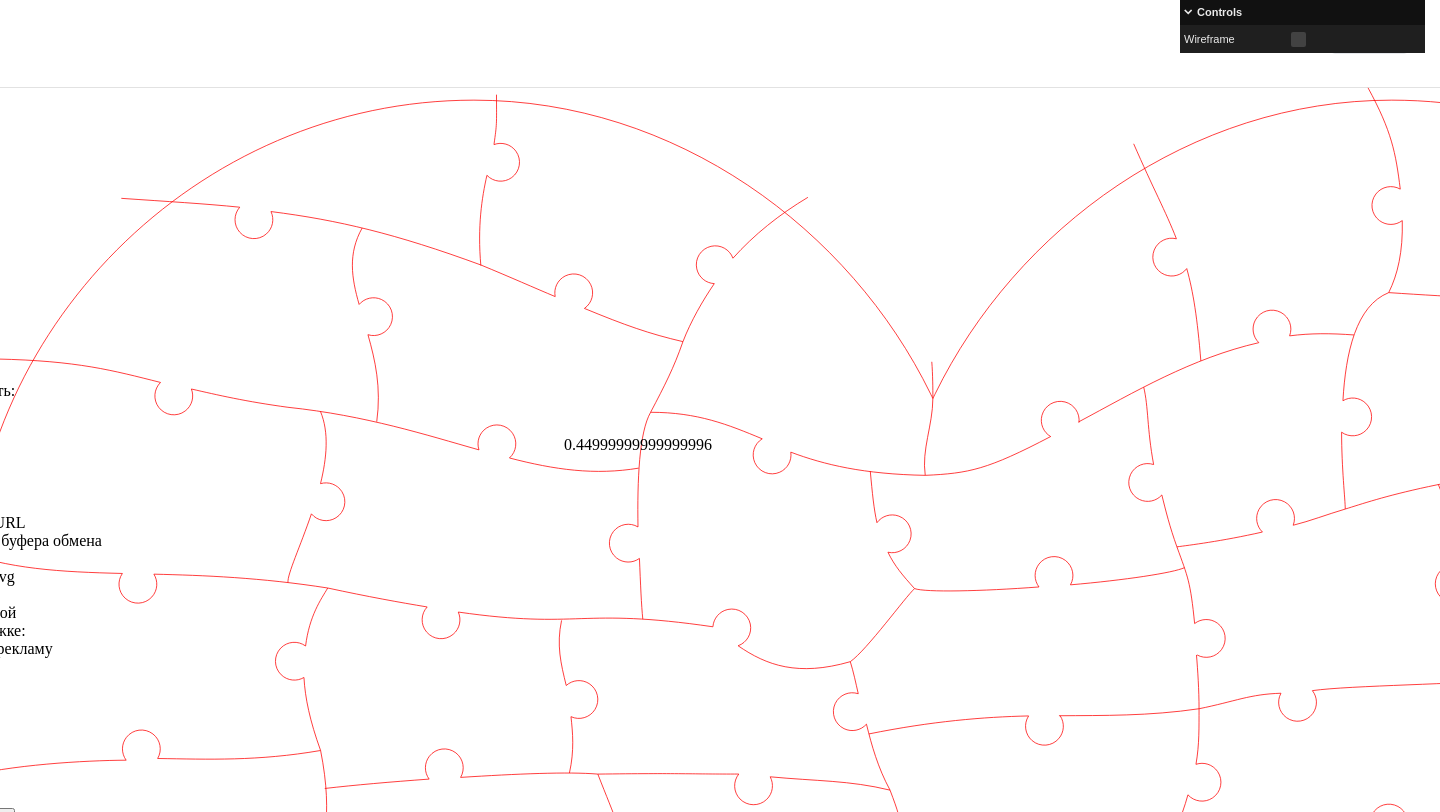 scroll, scrollTop: 0, scrollLeft: 0, axis: both 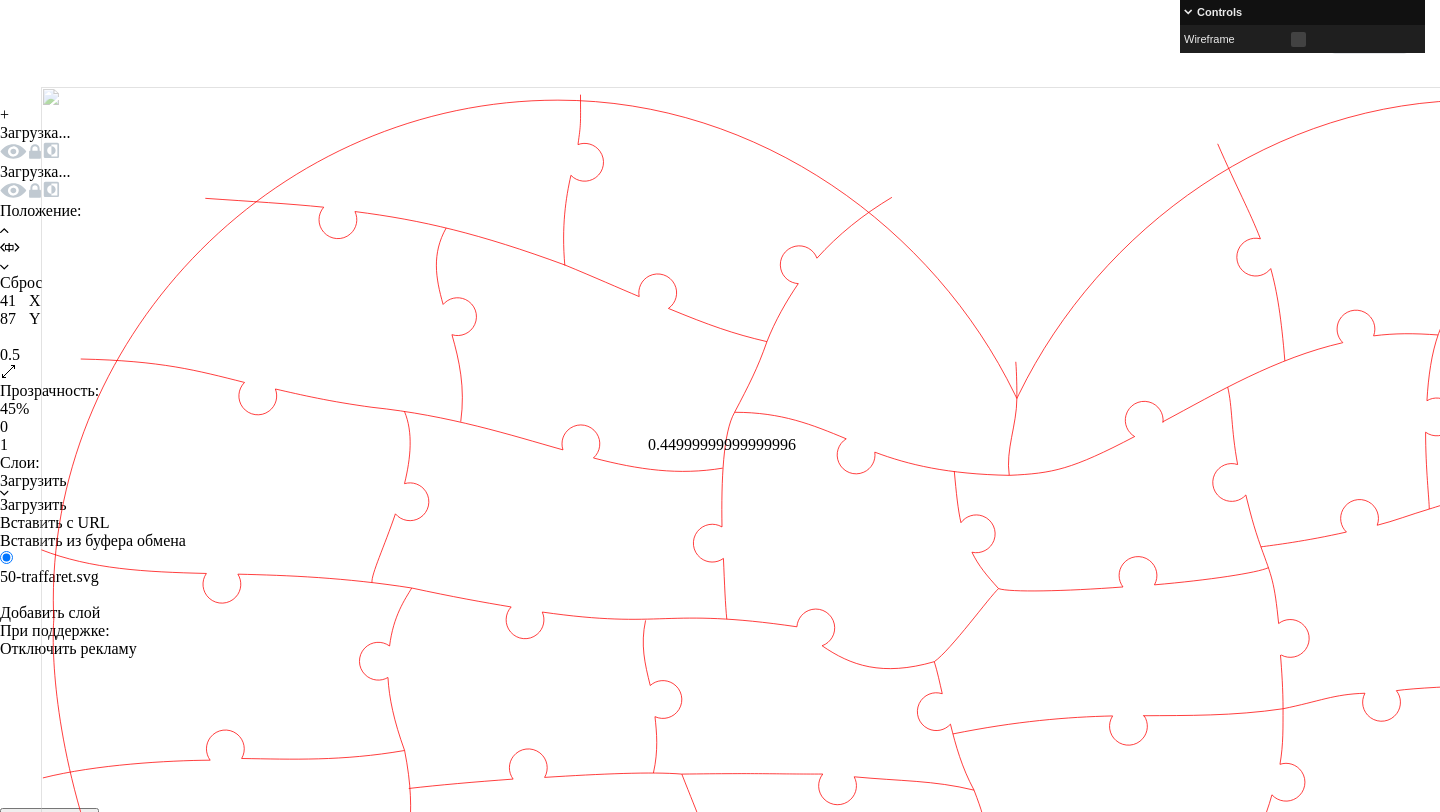 click 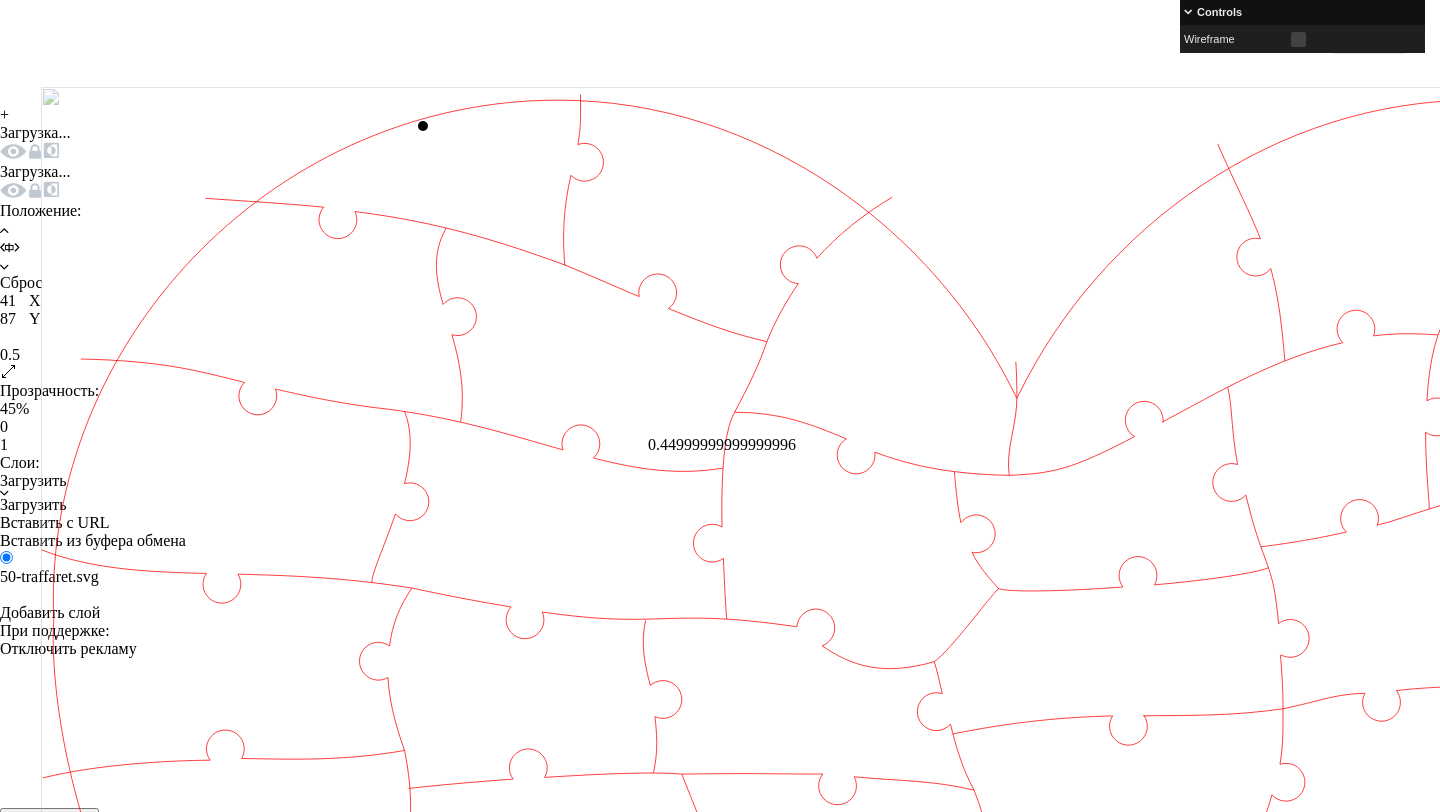 click 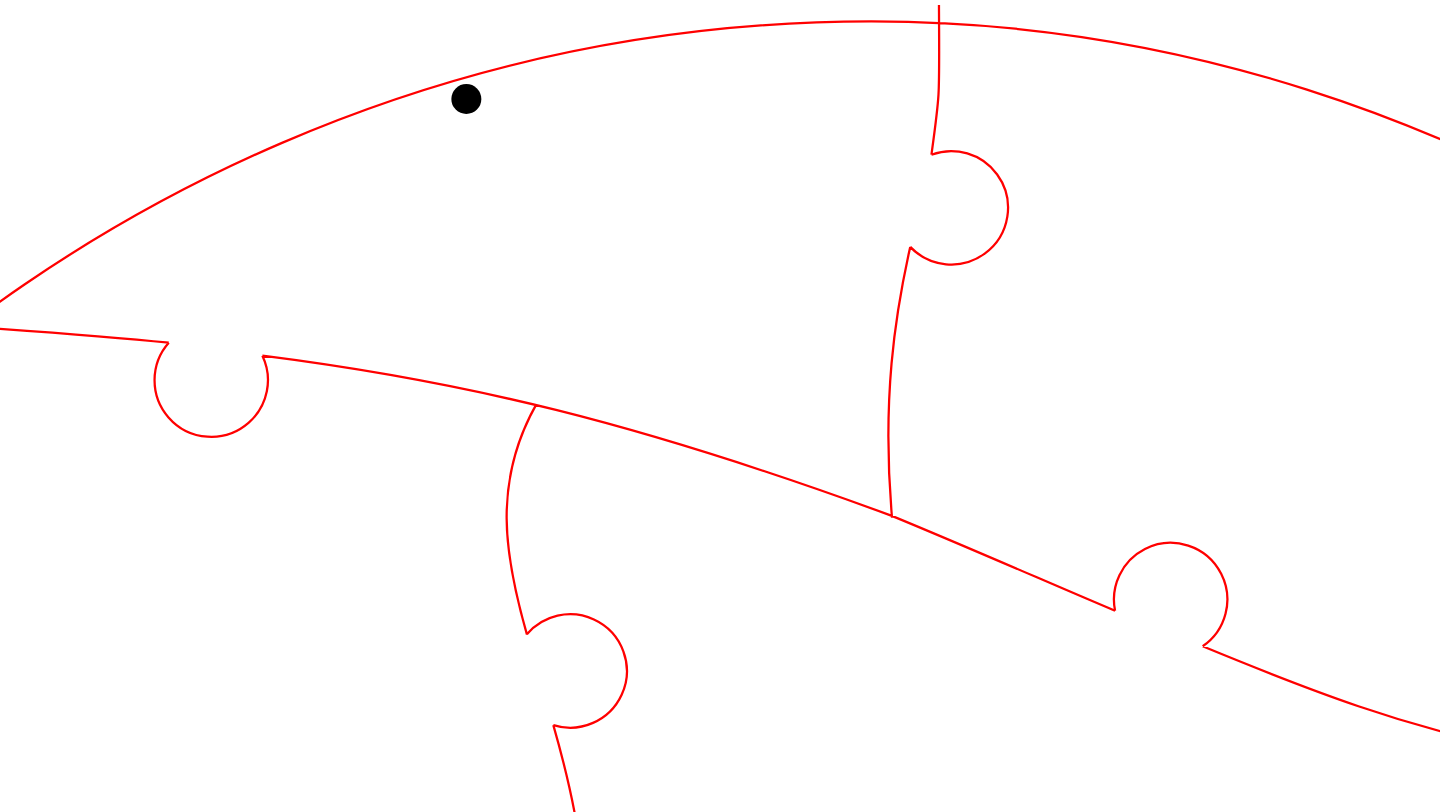 click 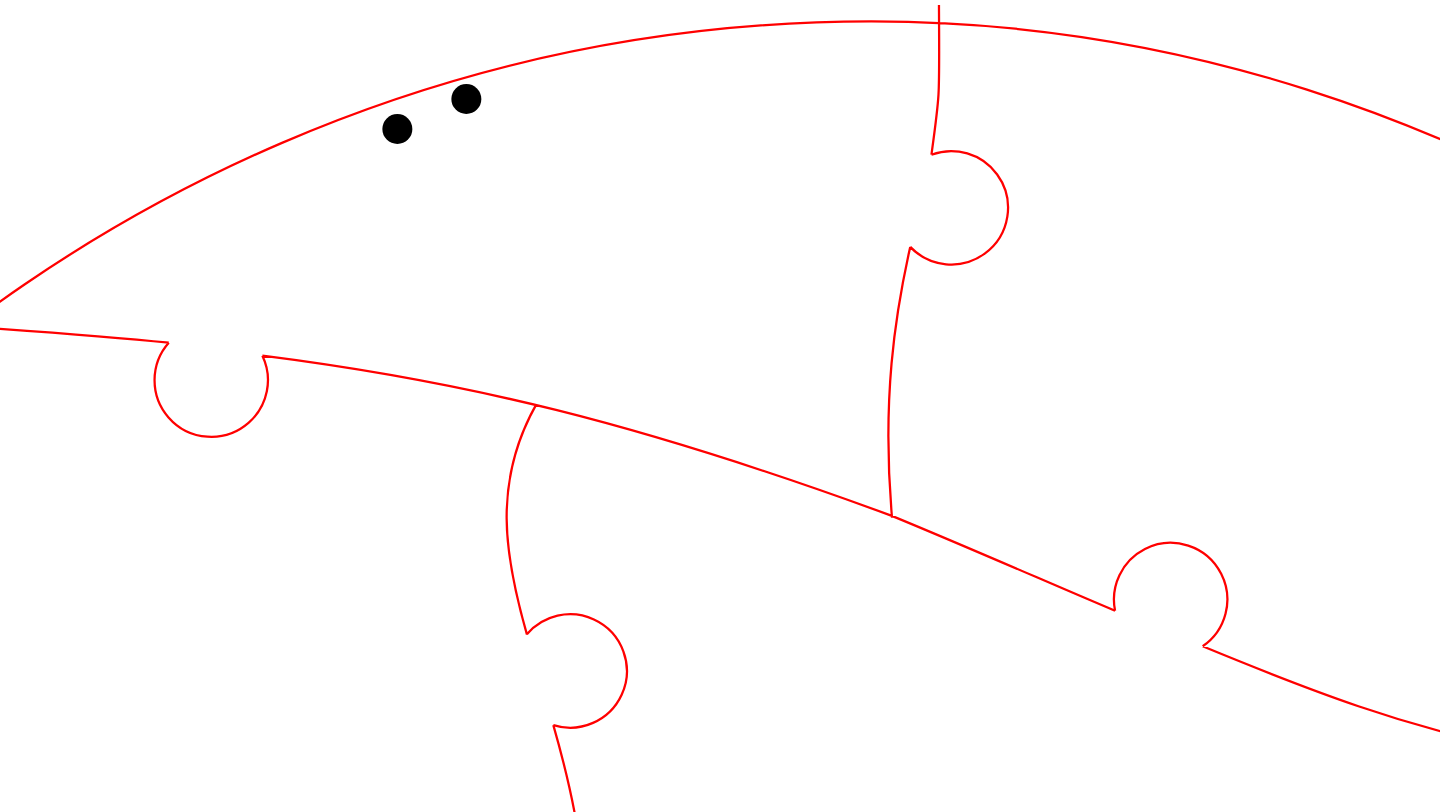 click 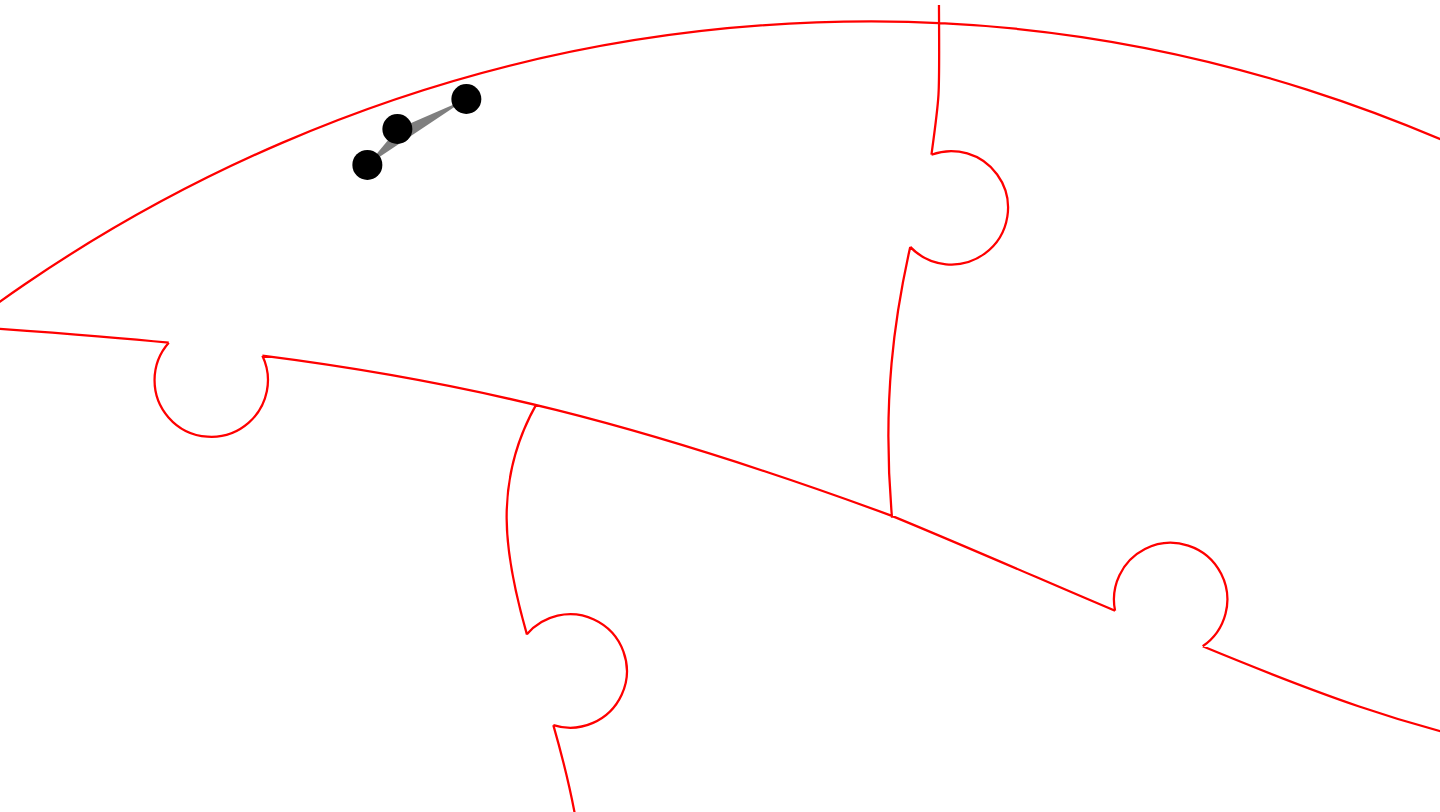 click 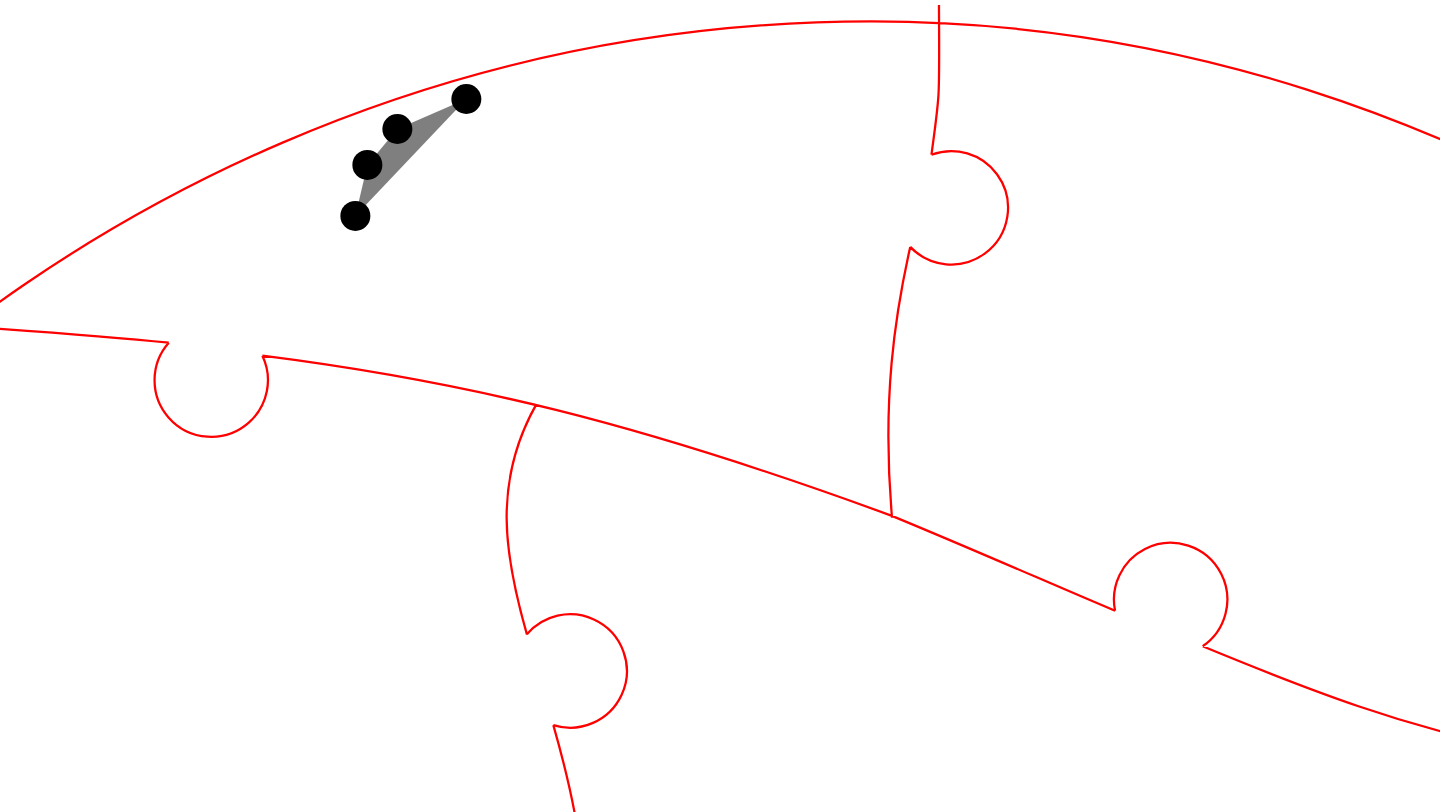 click 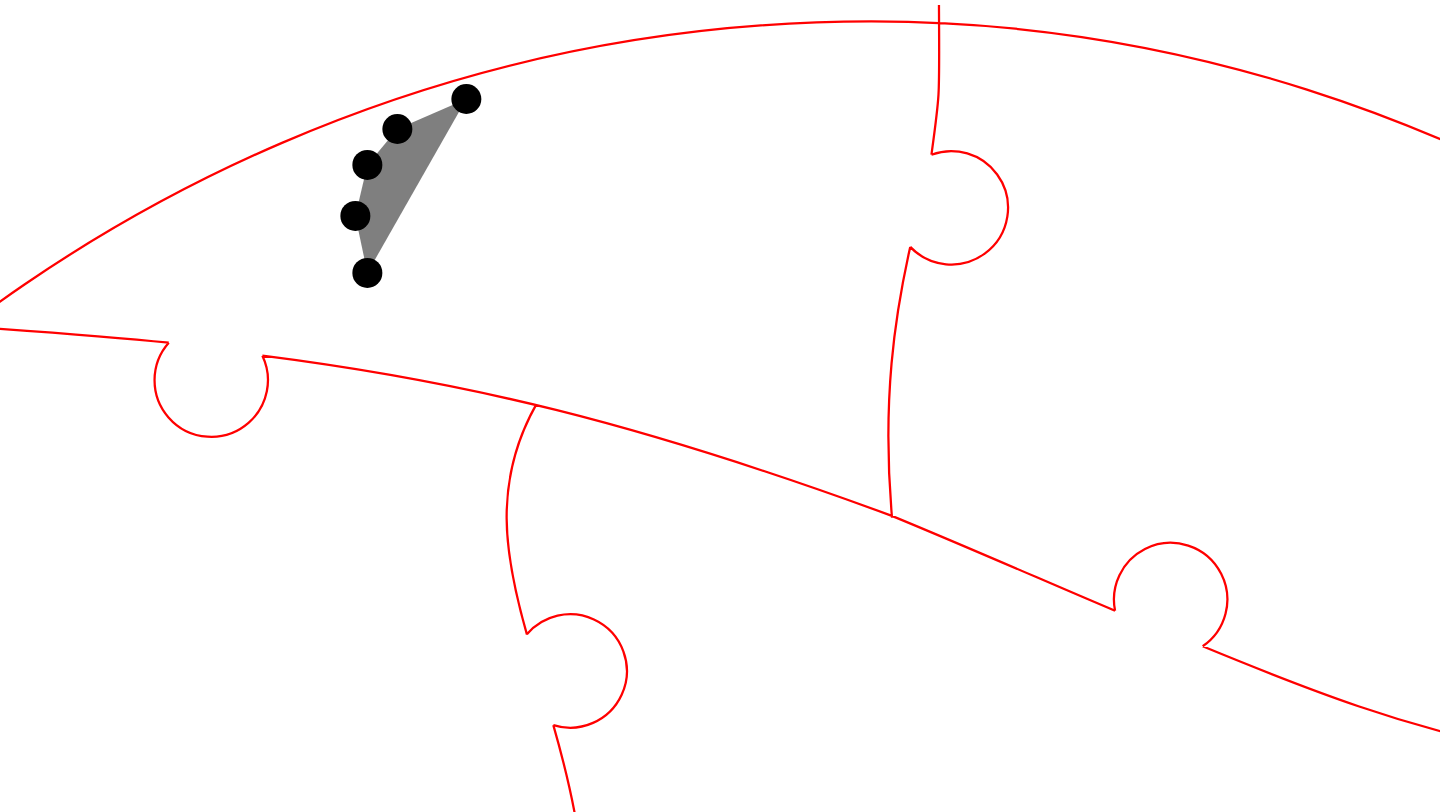 click 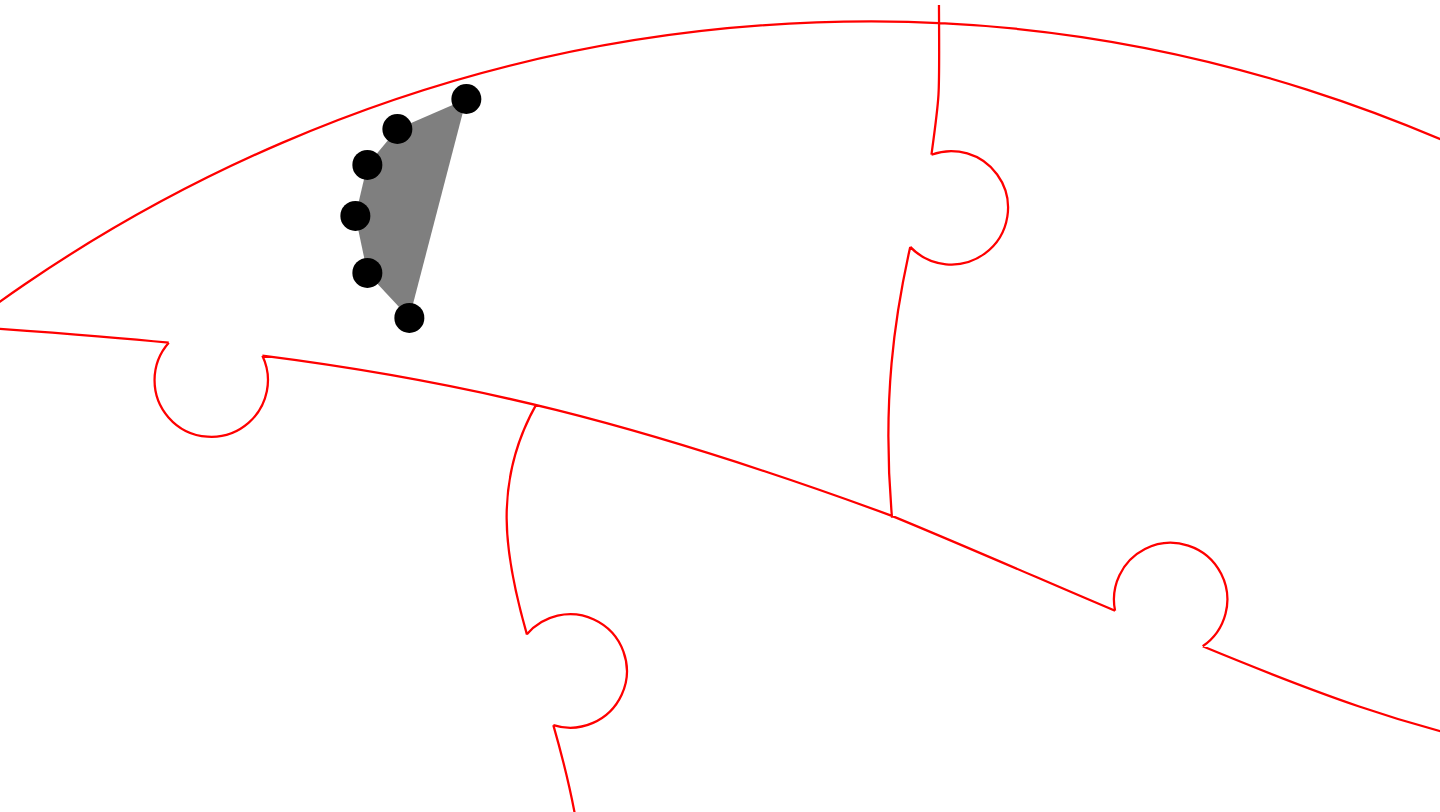 click 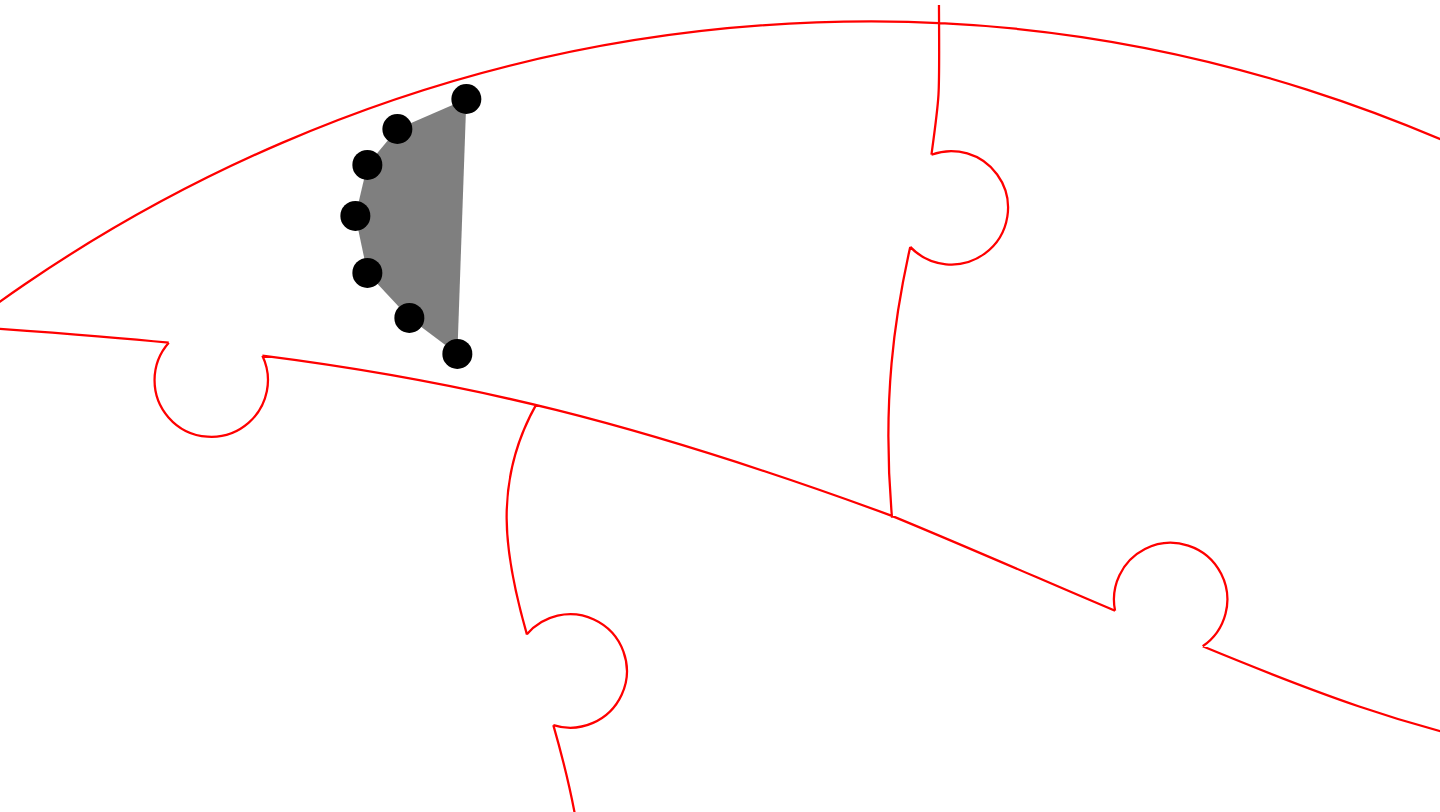 click 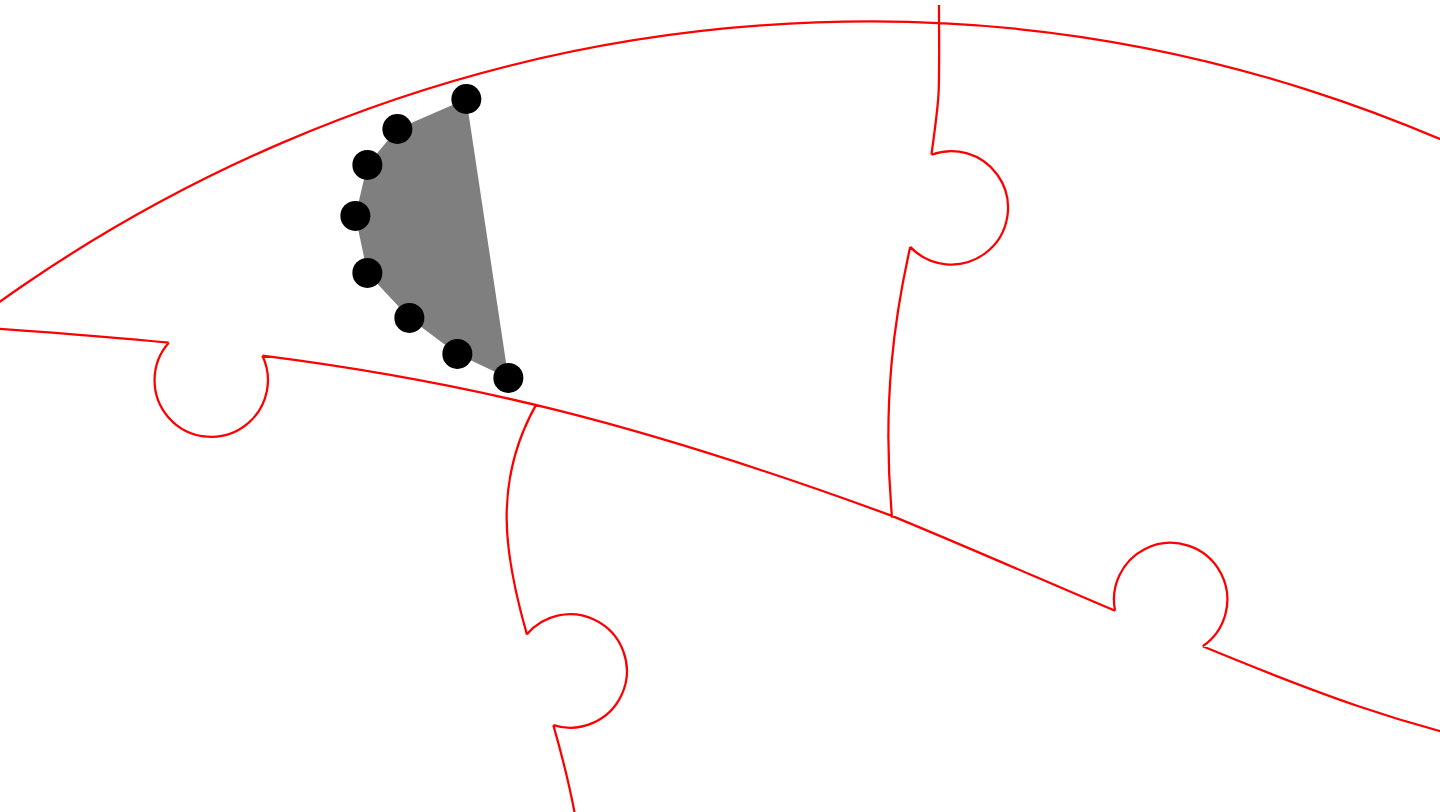 click 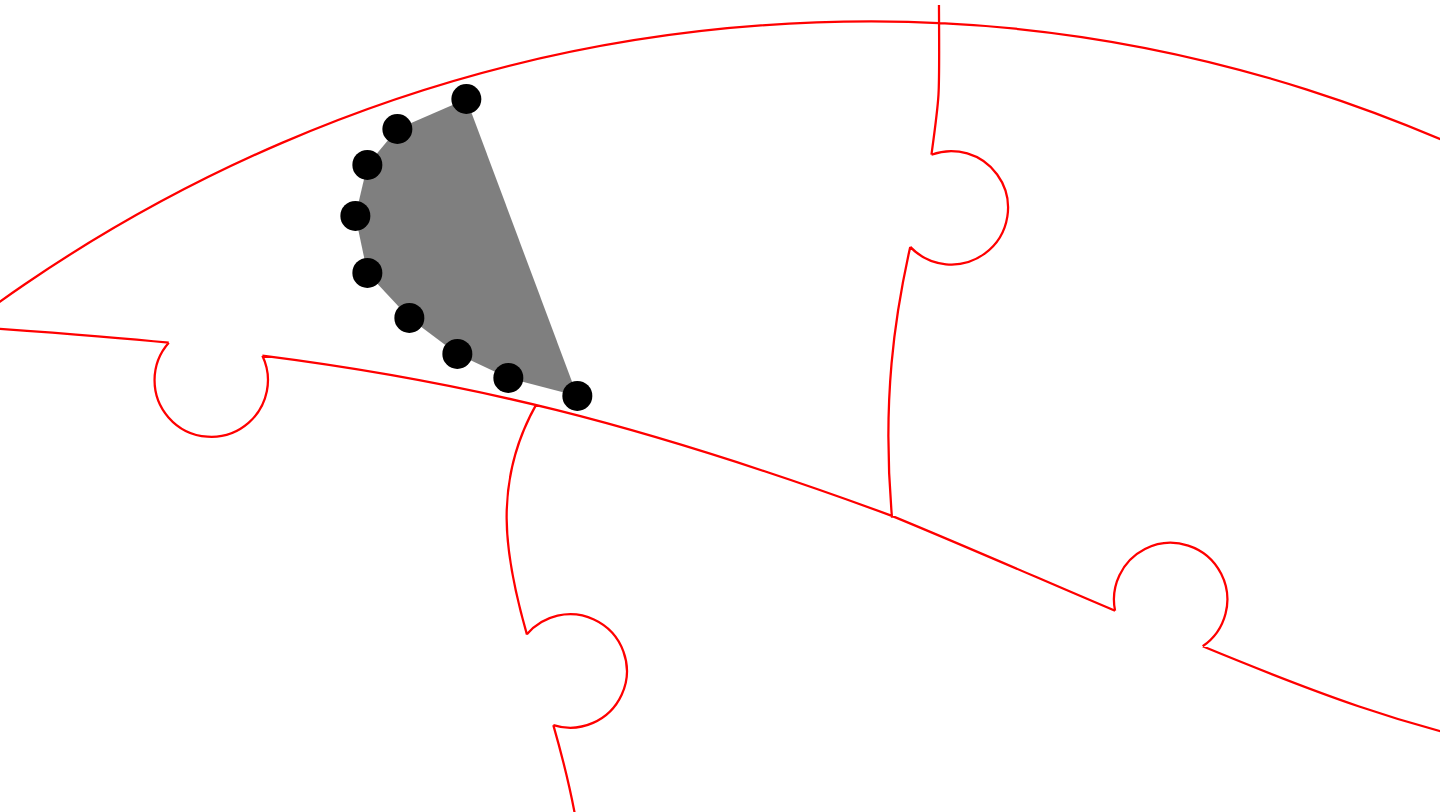 click 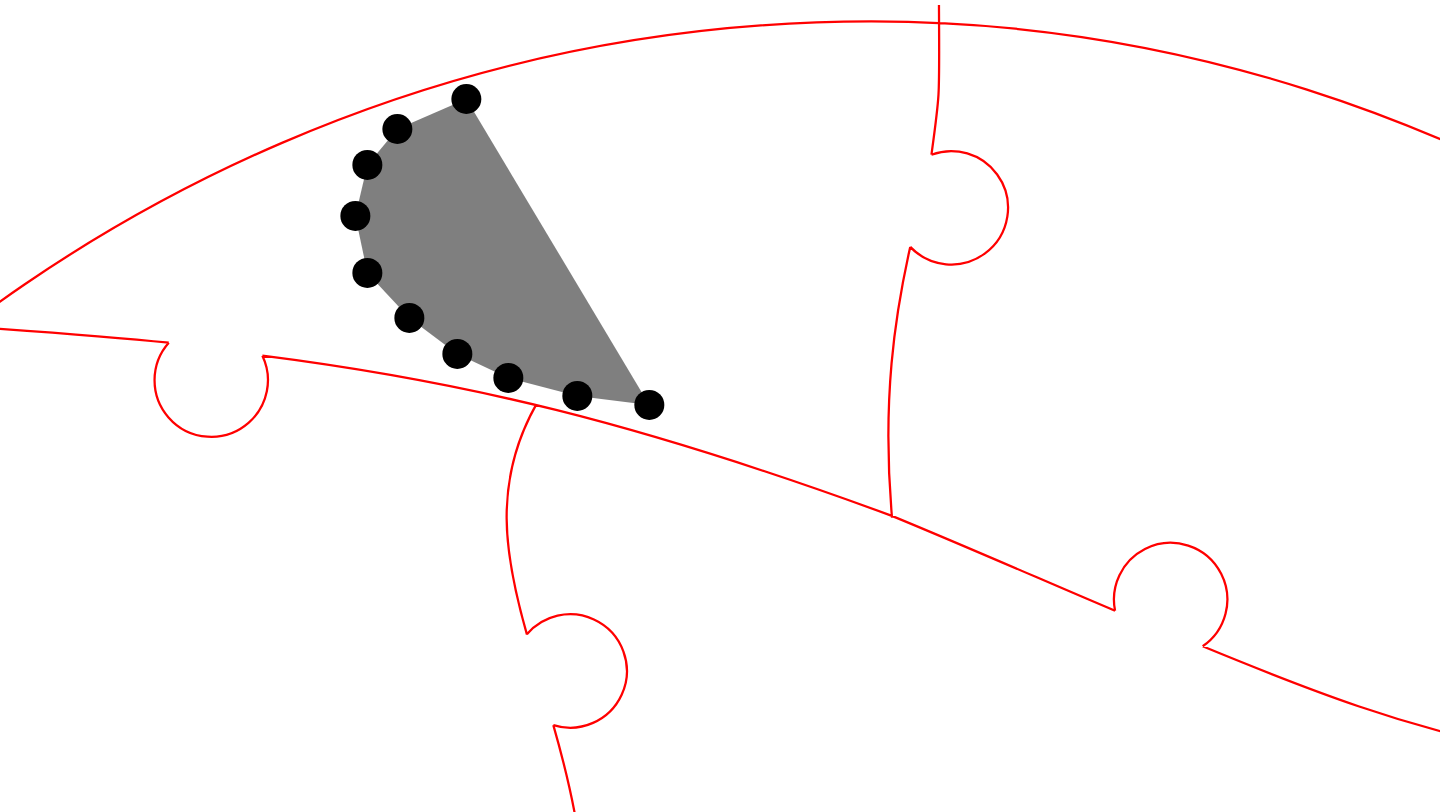 click 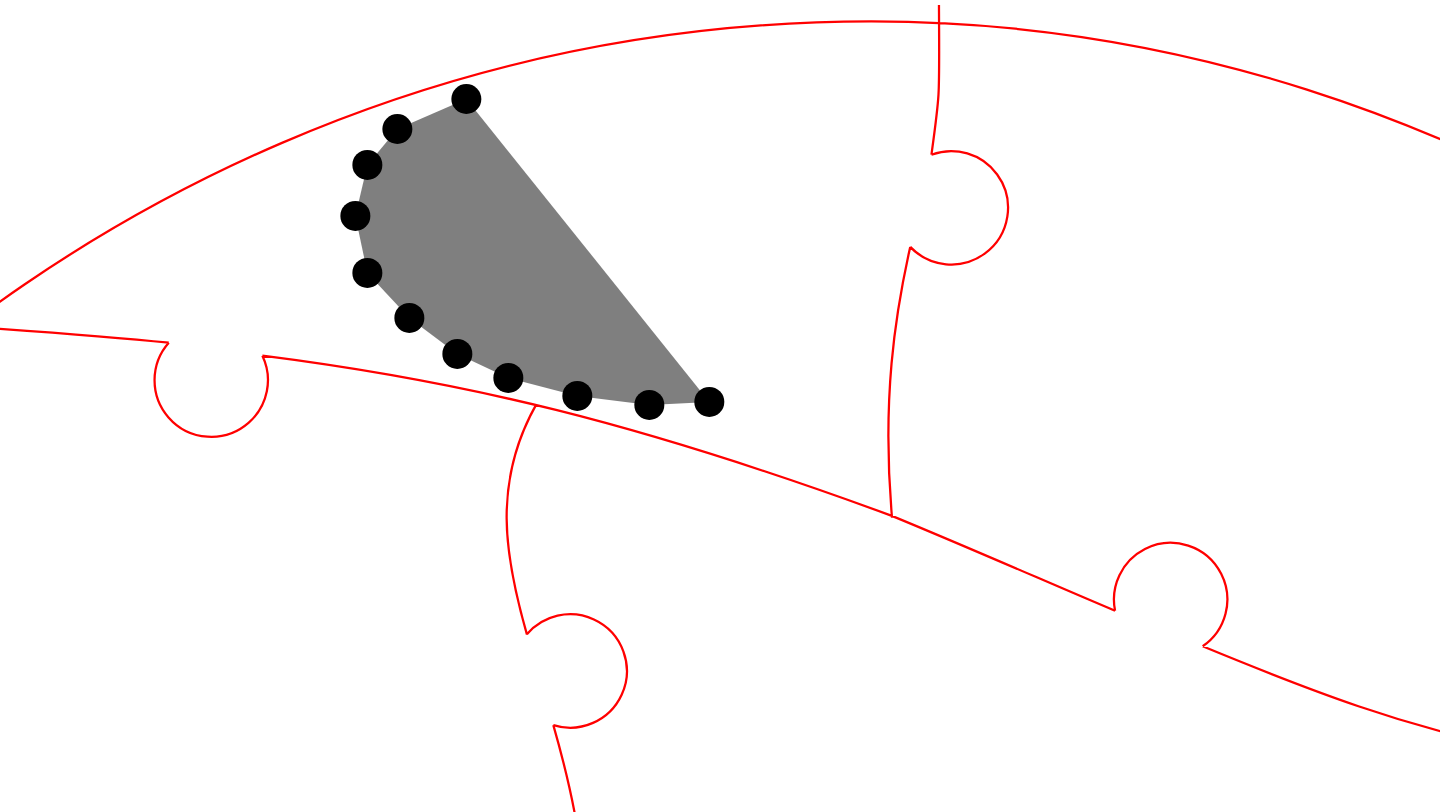 click 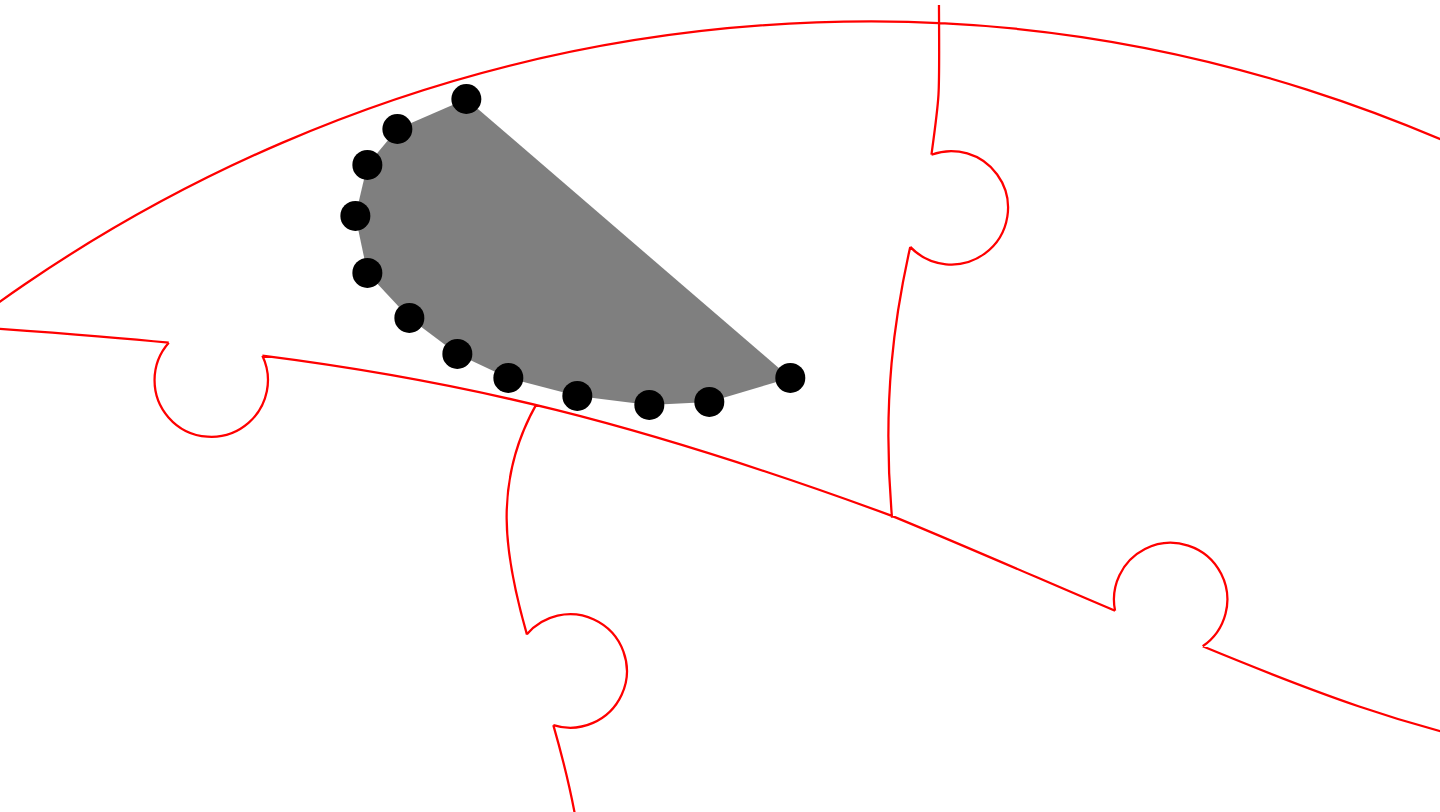 click 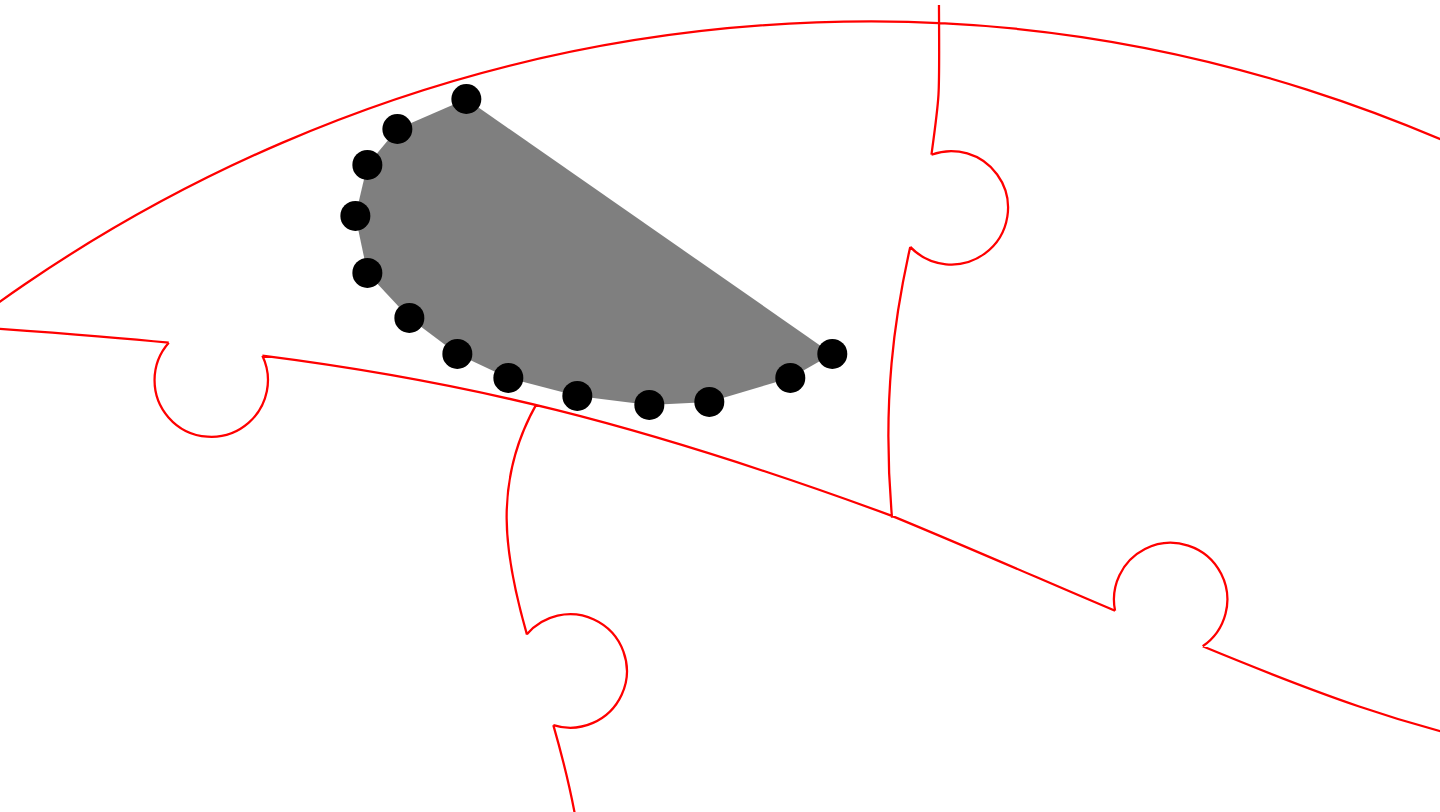 click 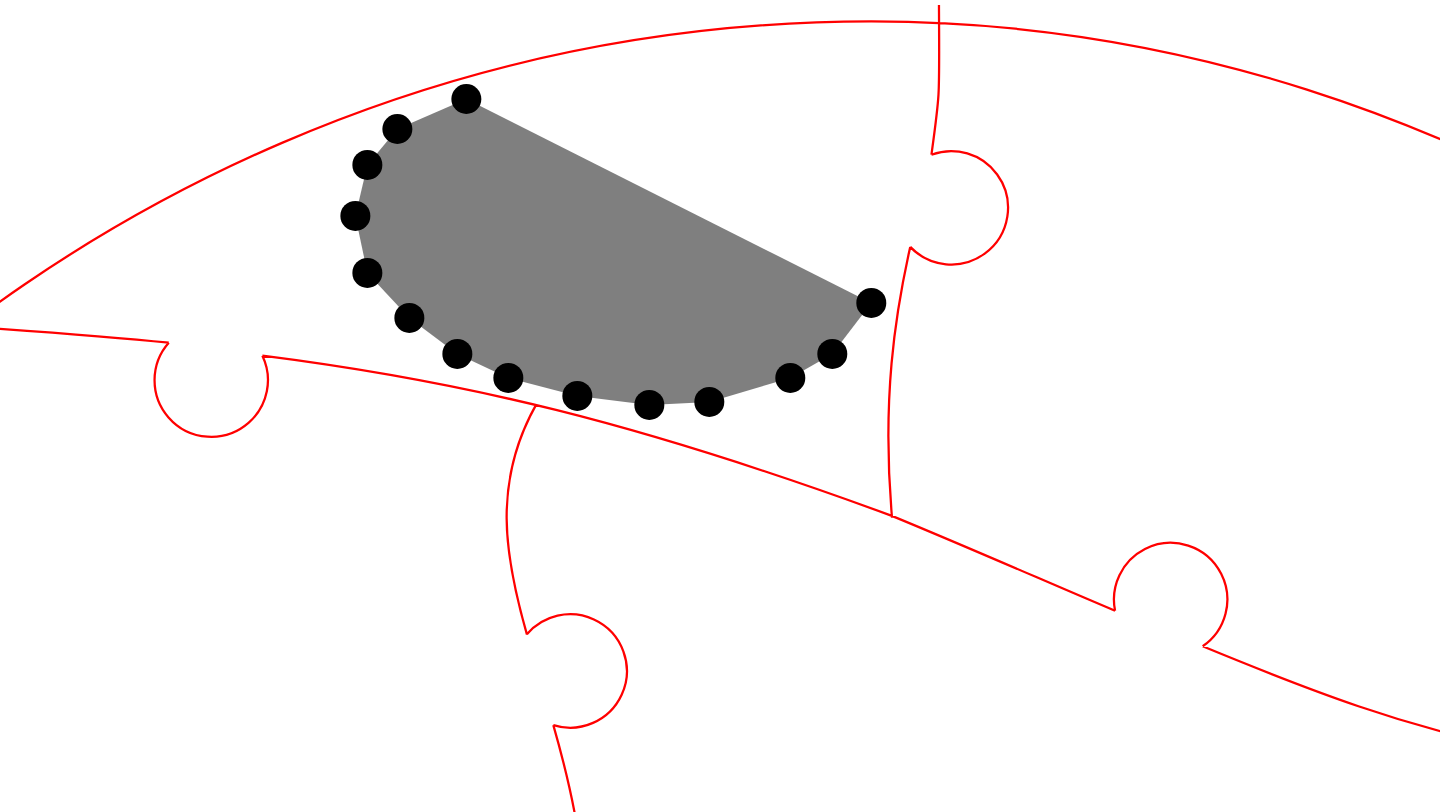 click 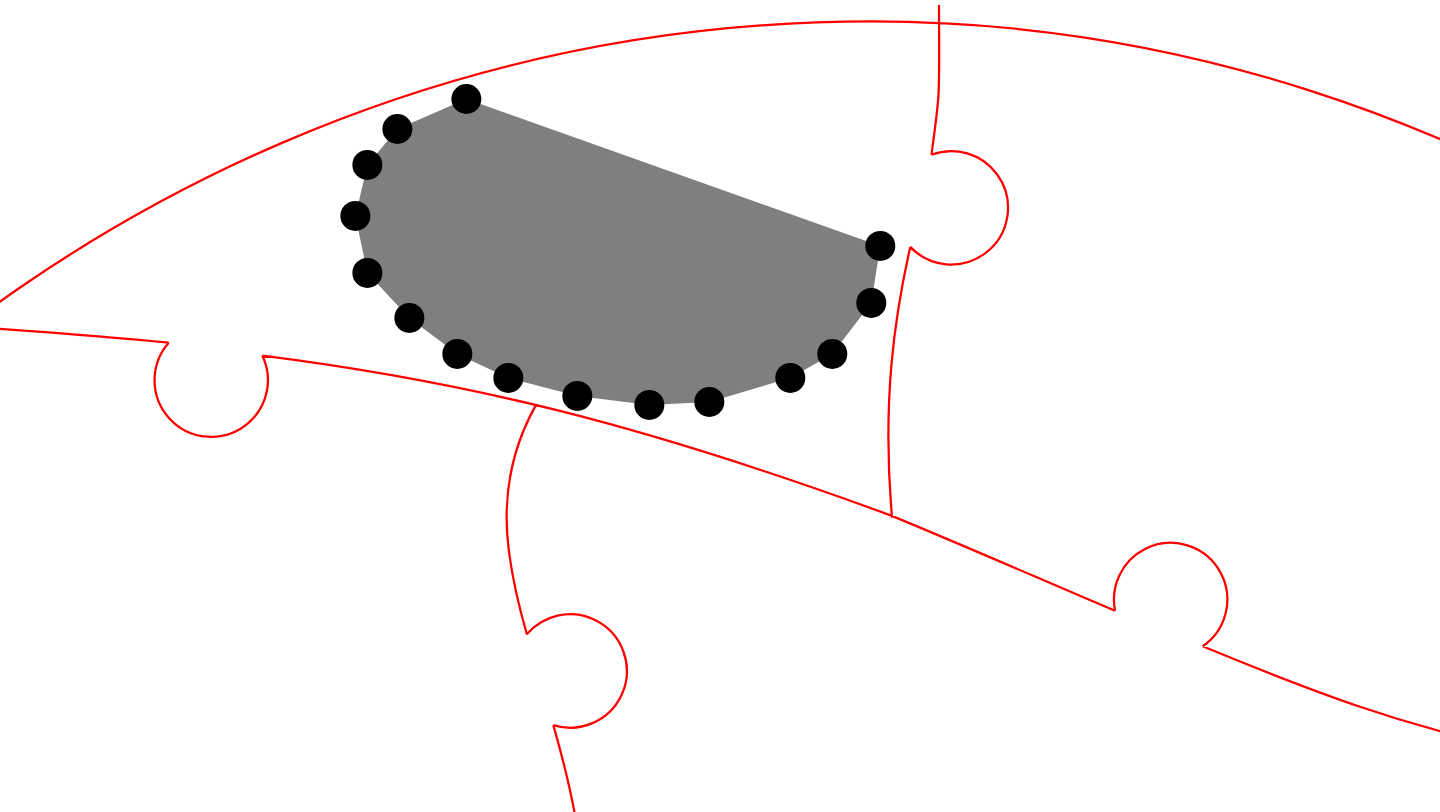 click 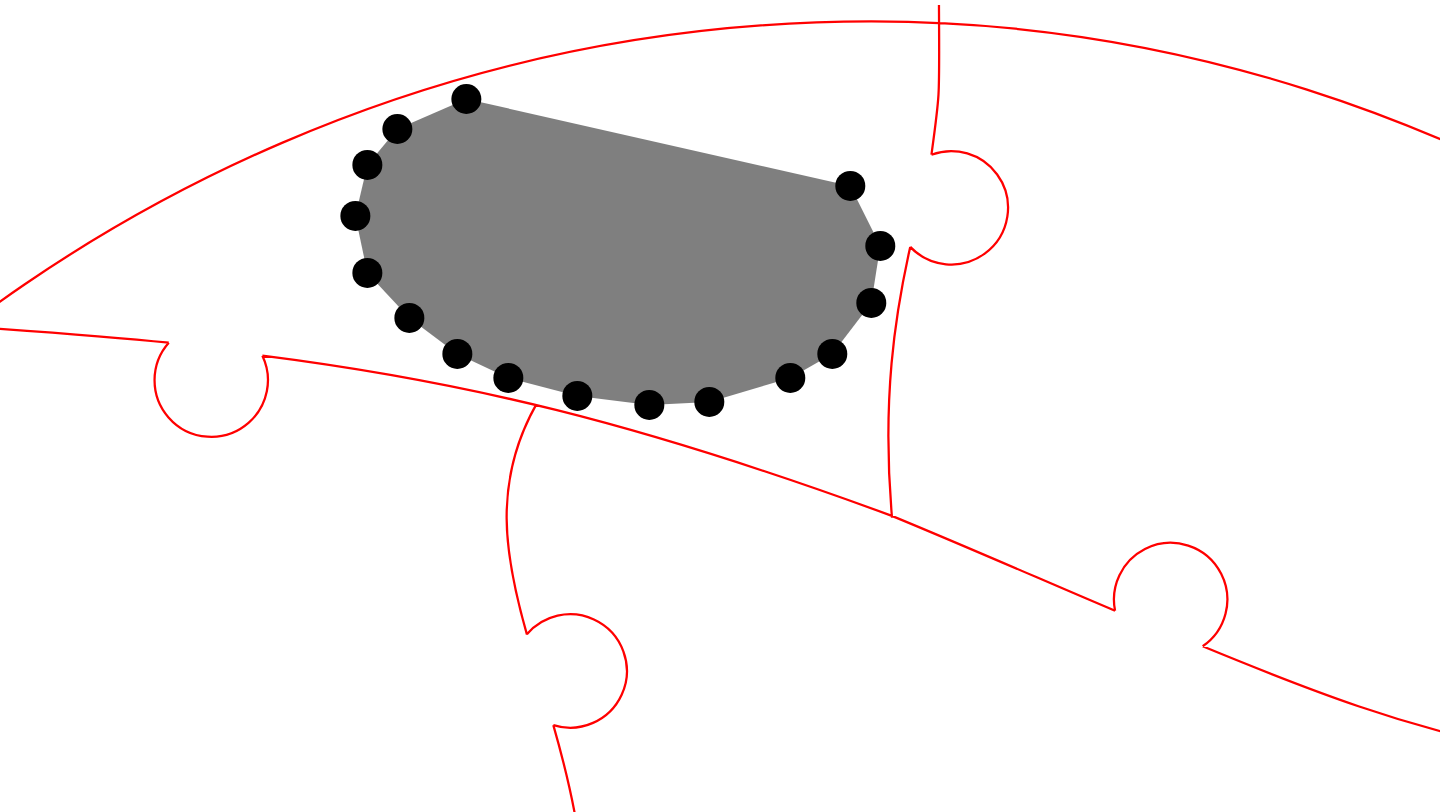 click 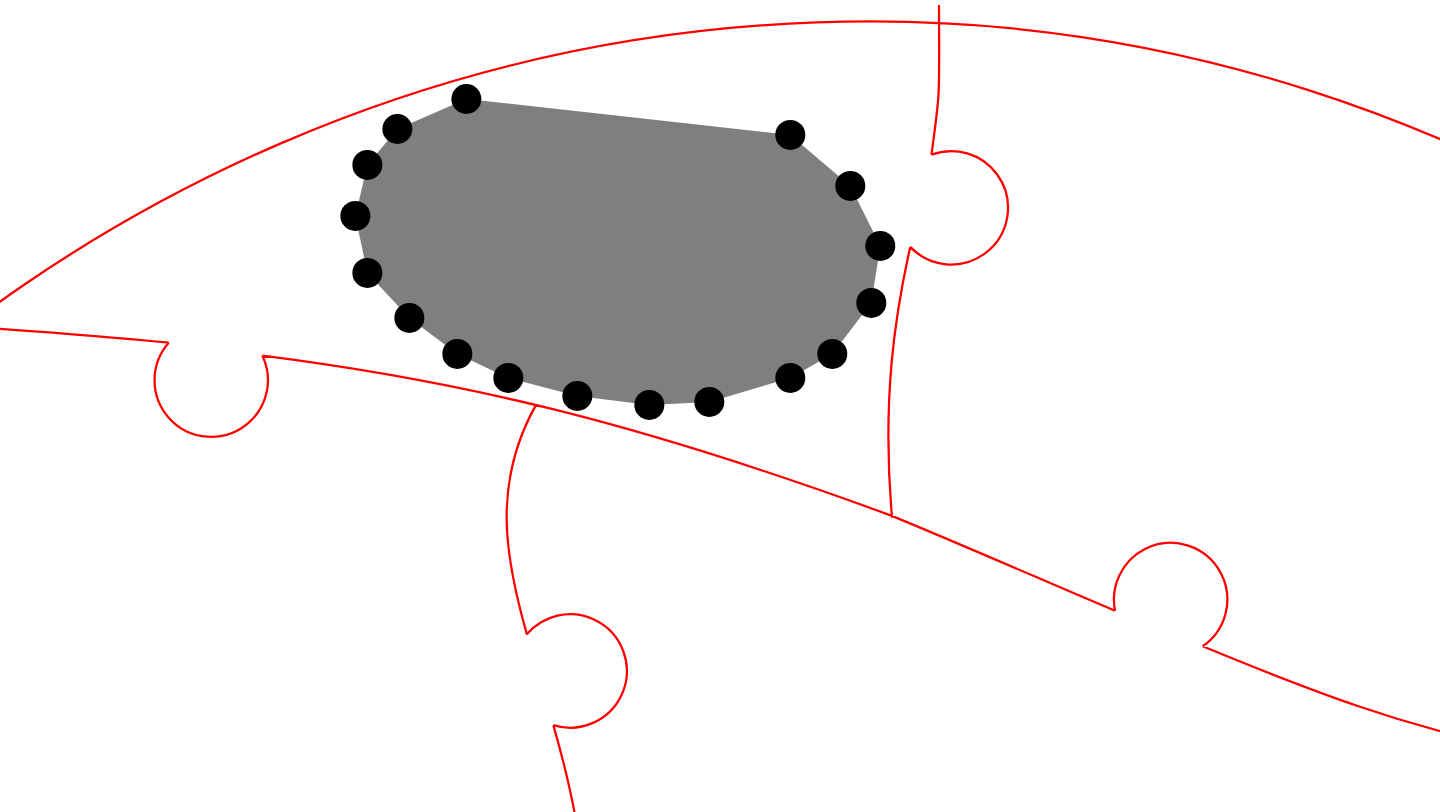 click 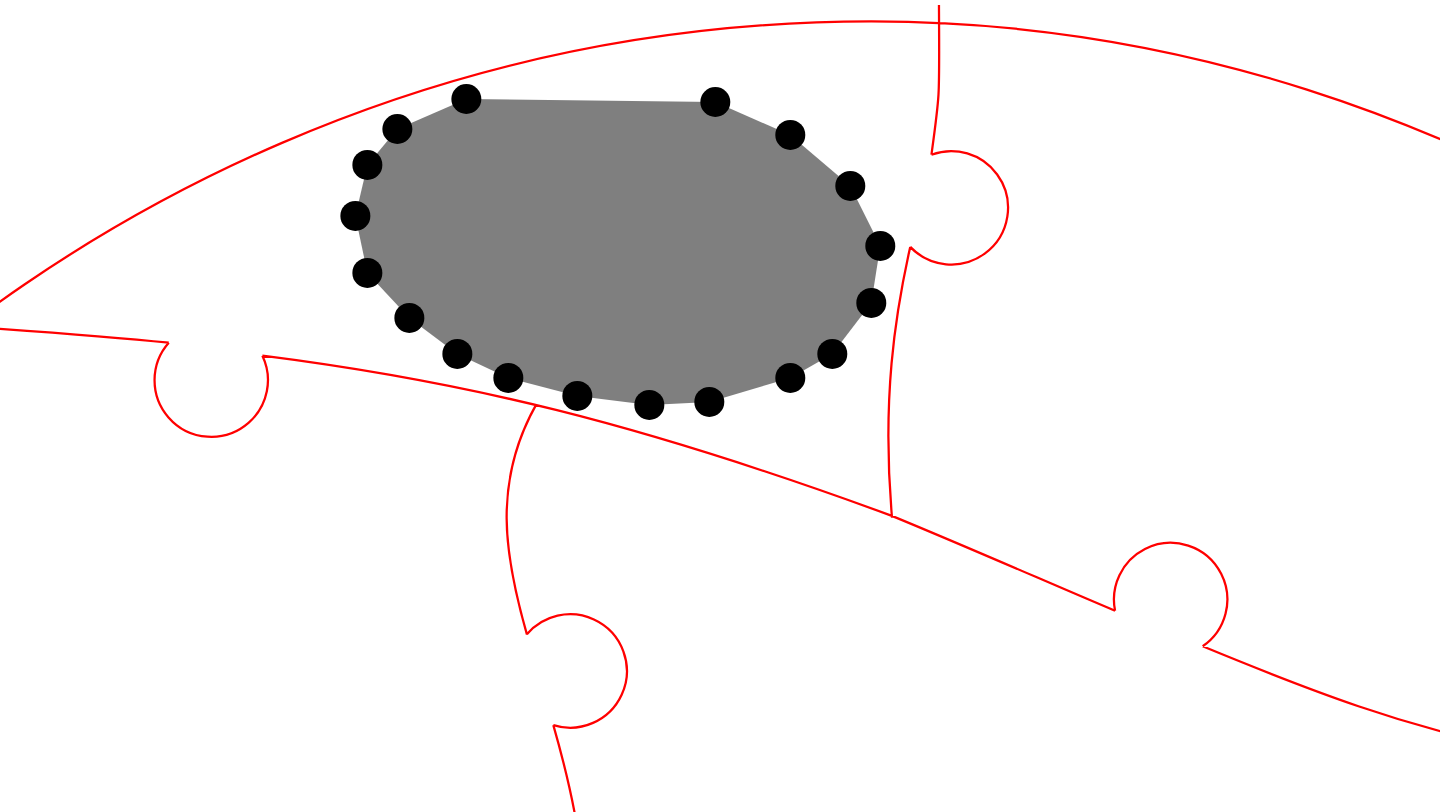 click 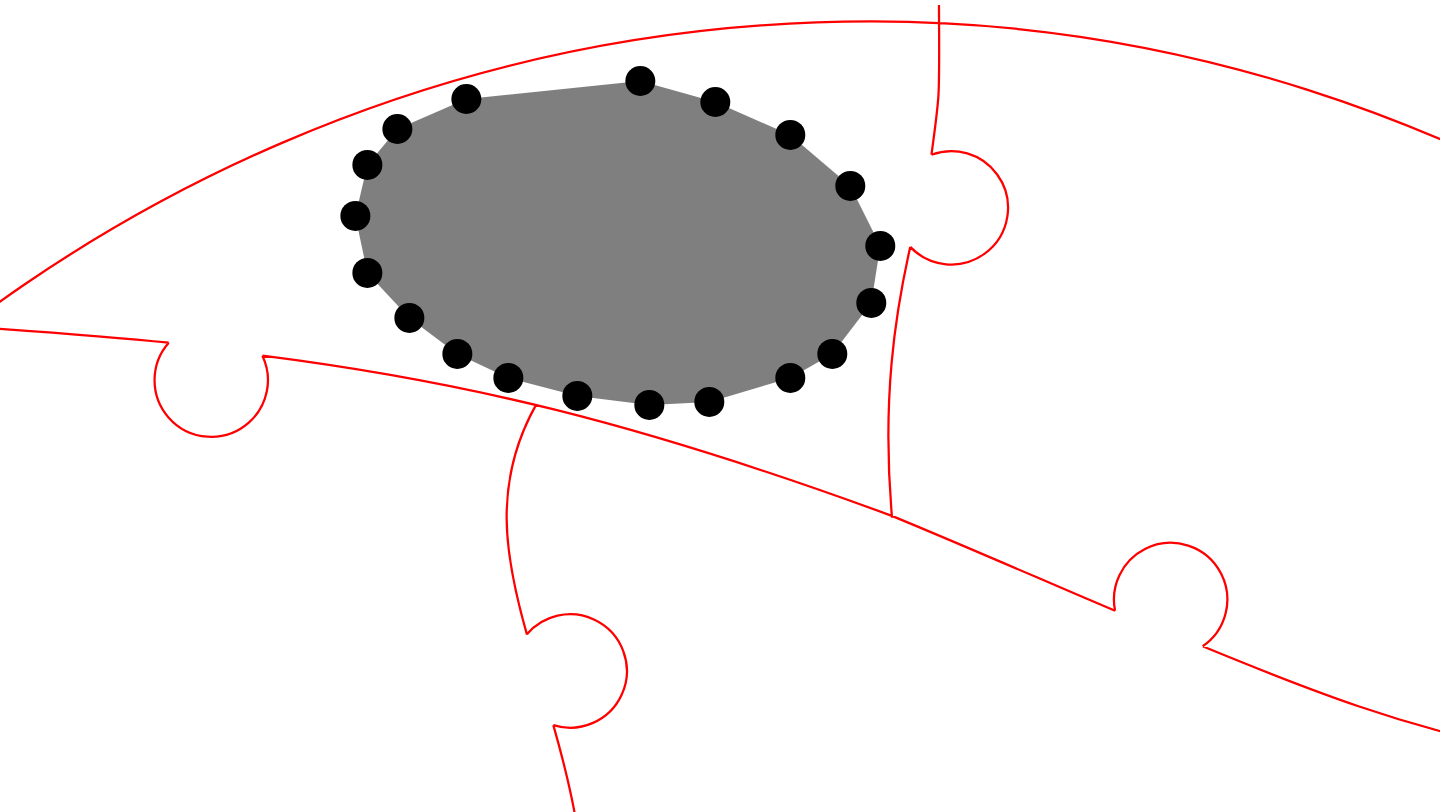 click 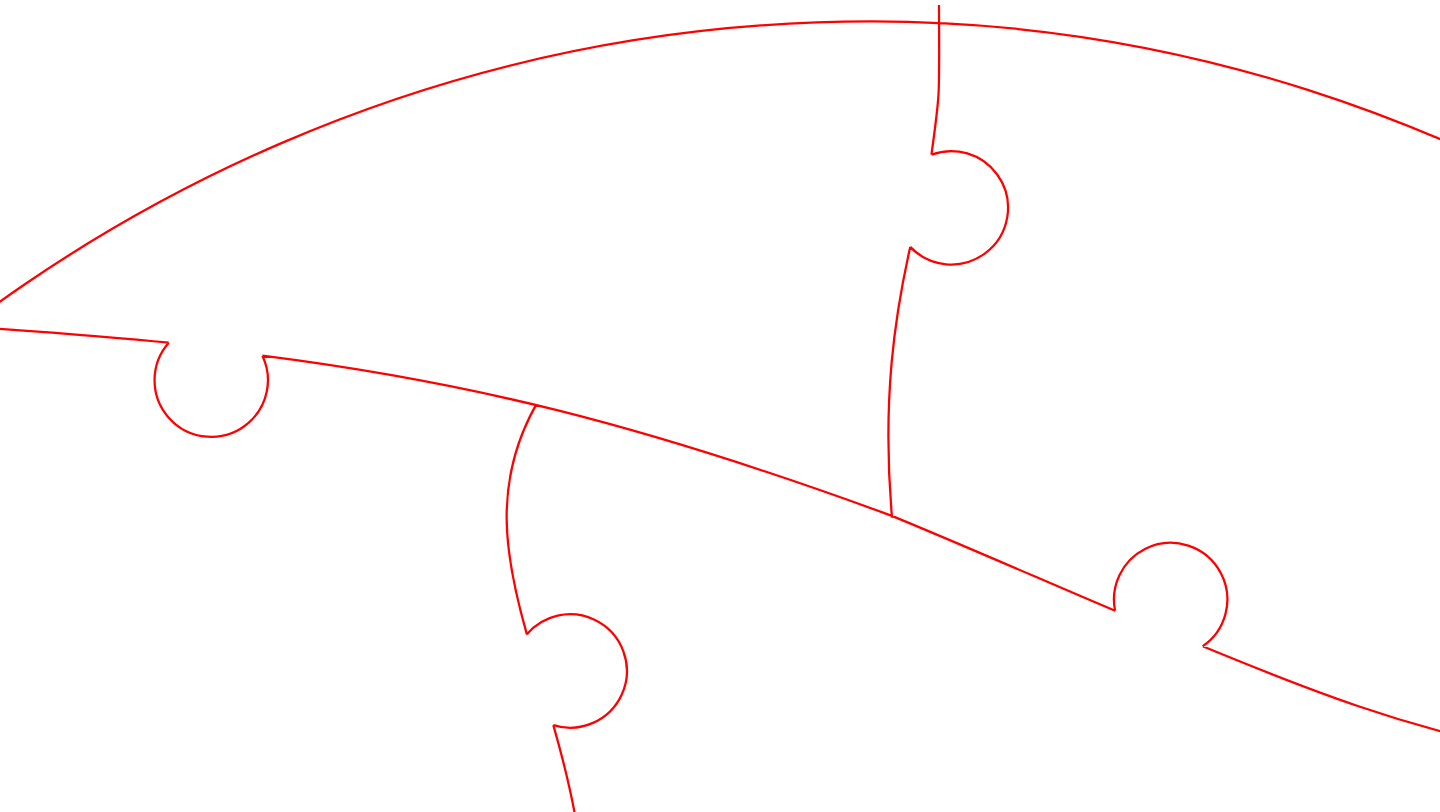 click 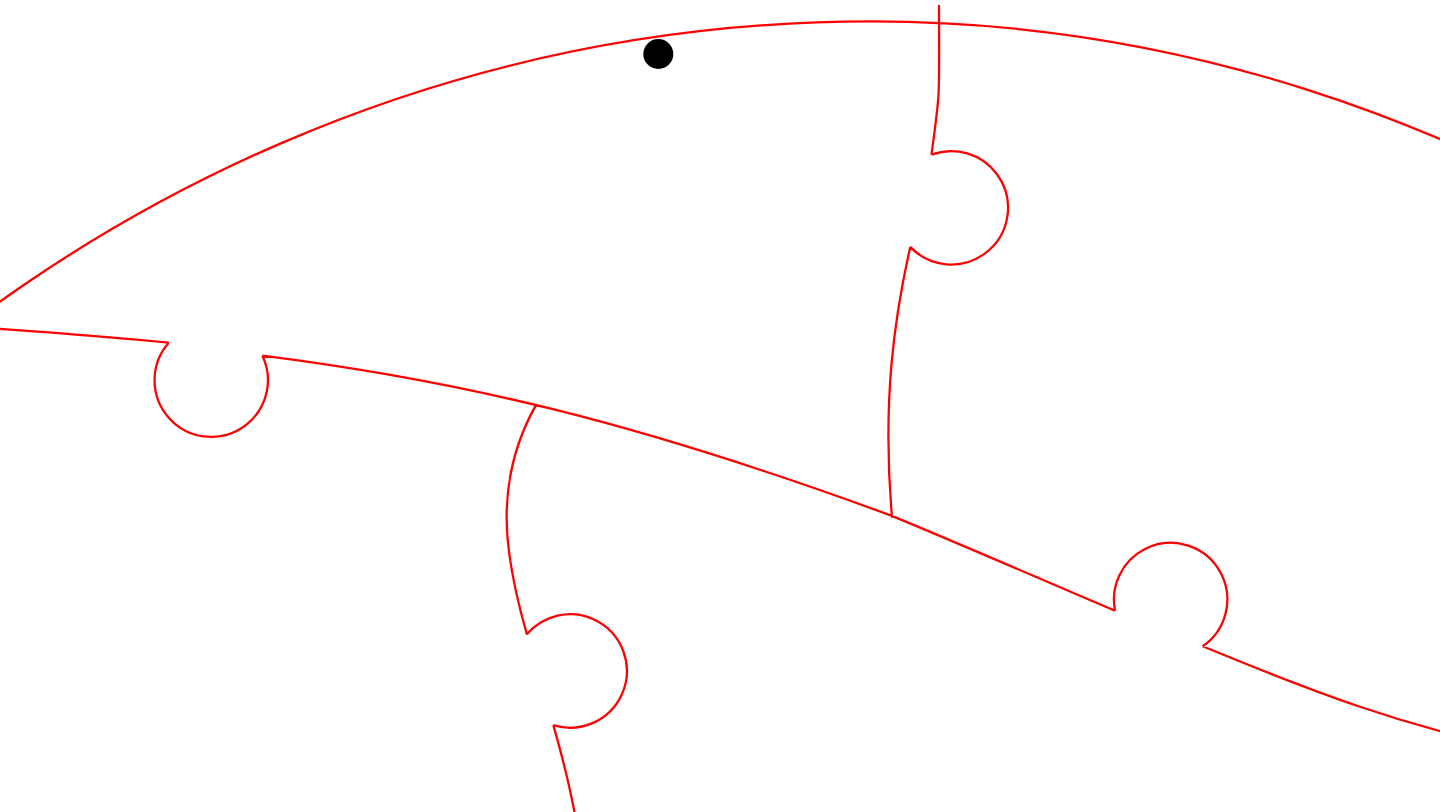 click 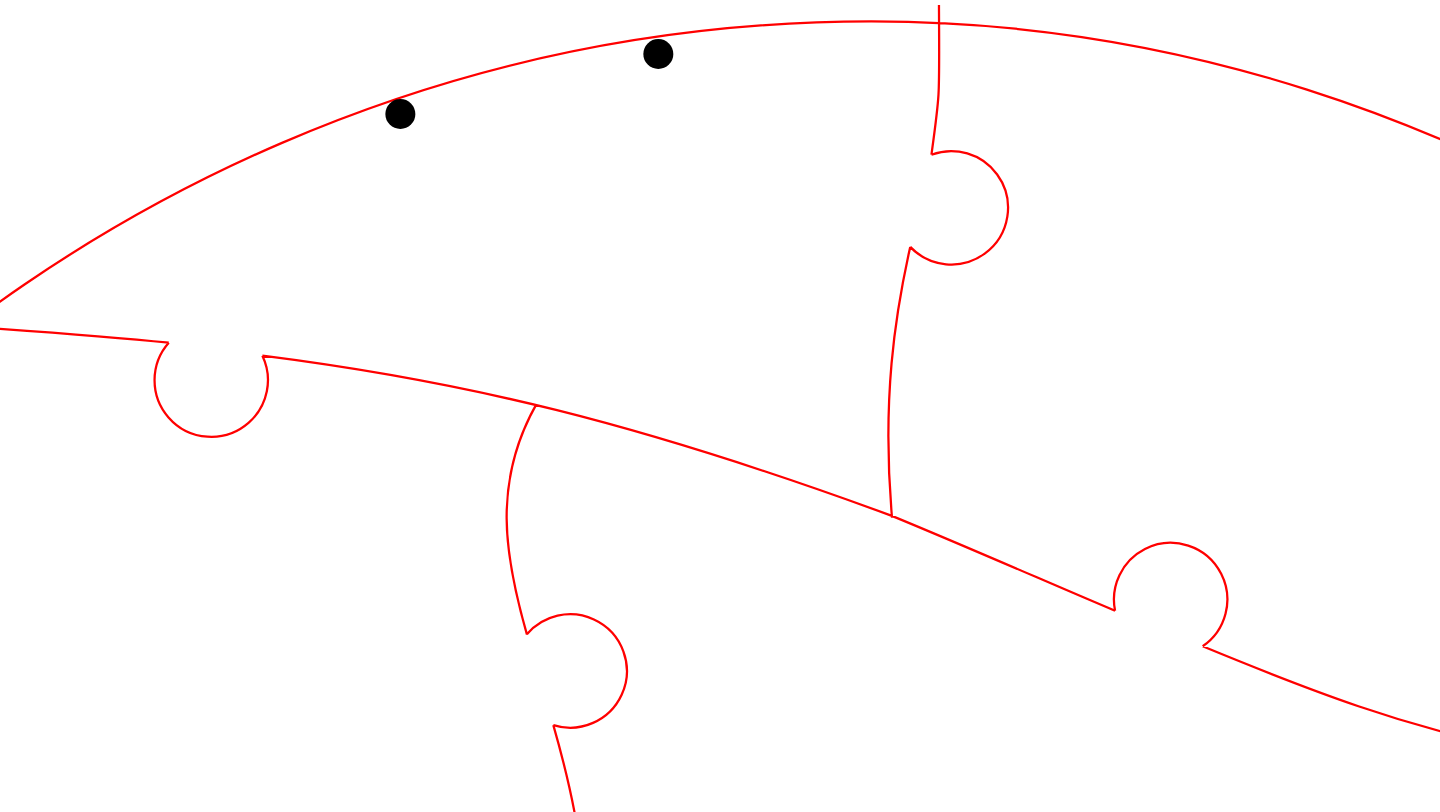 click 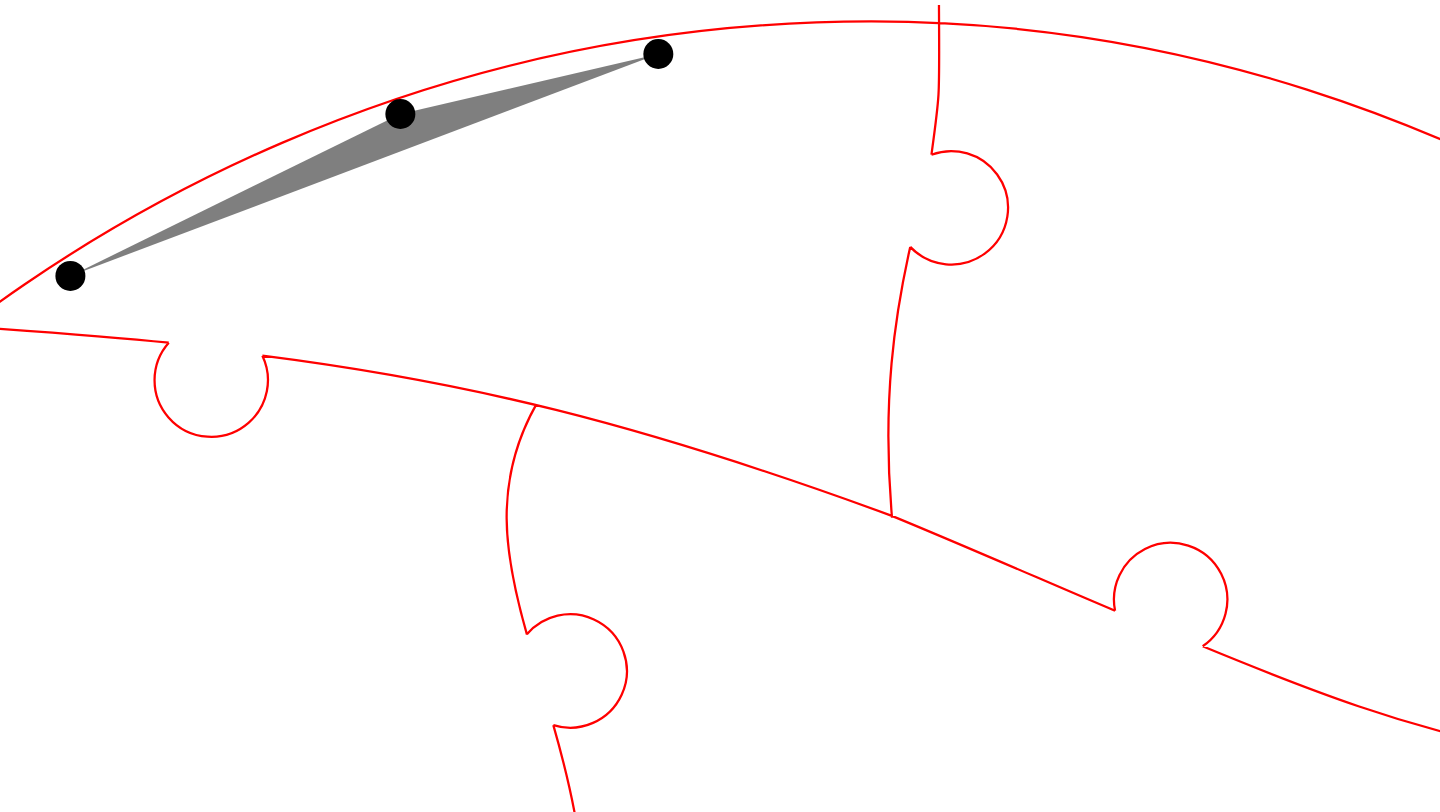 click 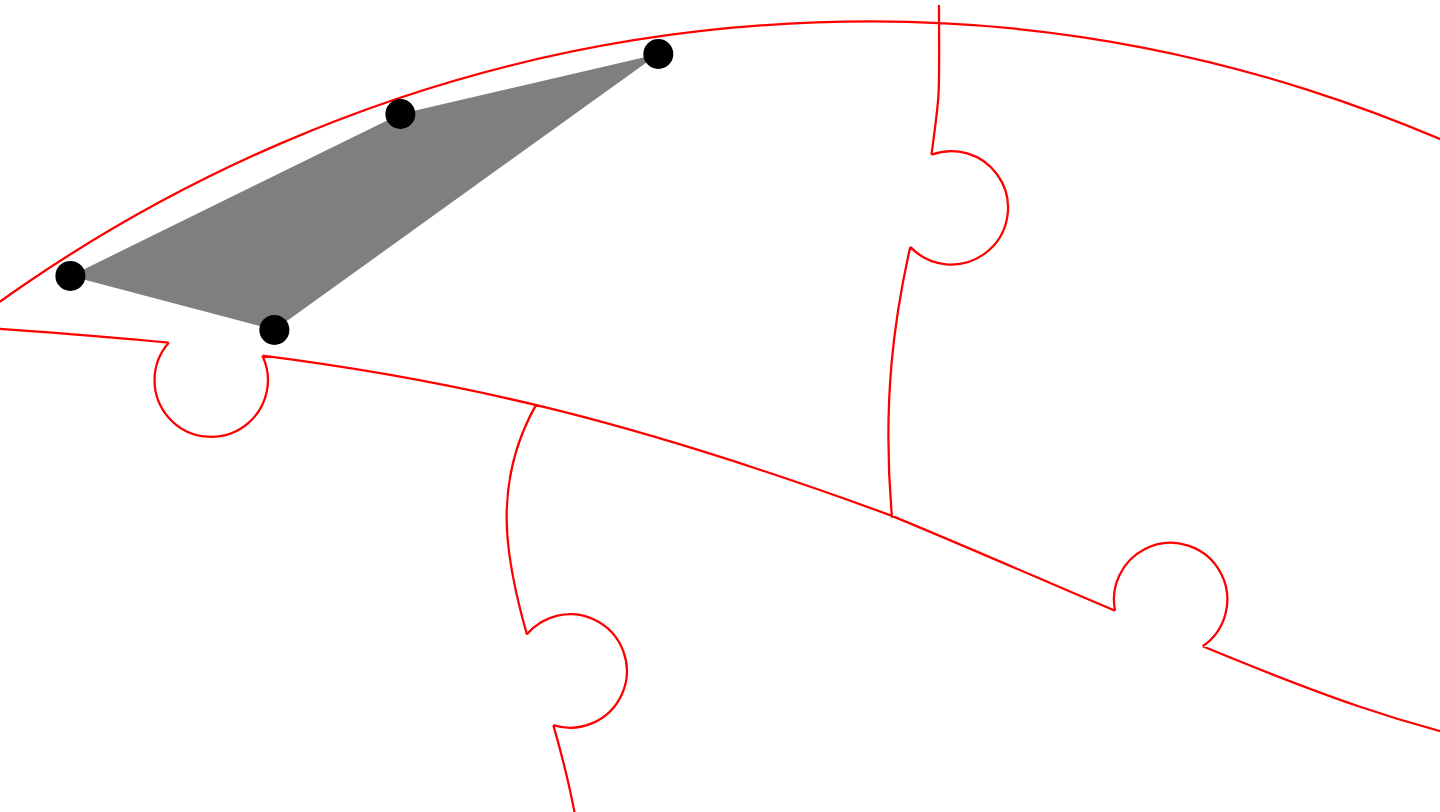 click 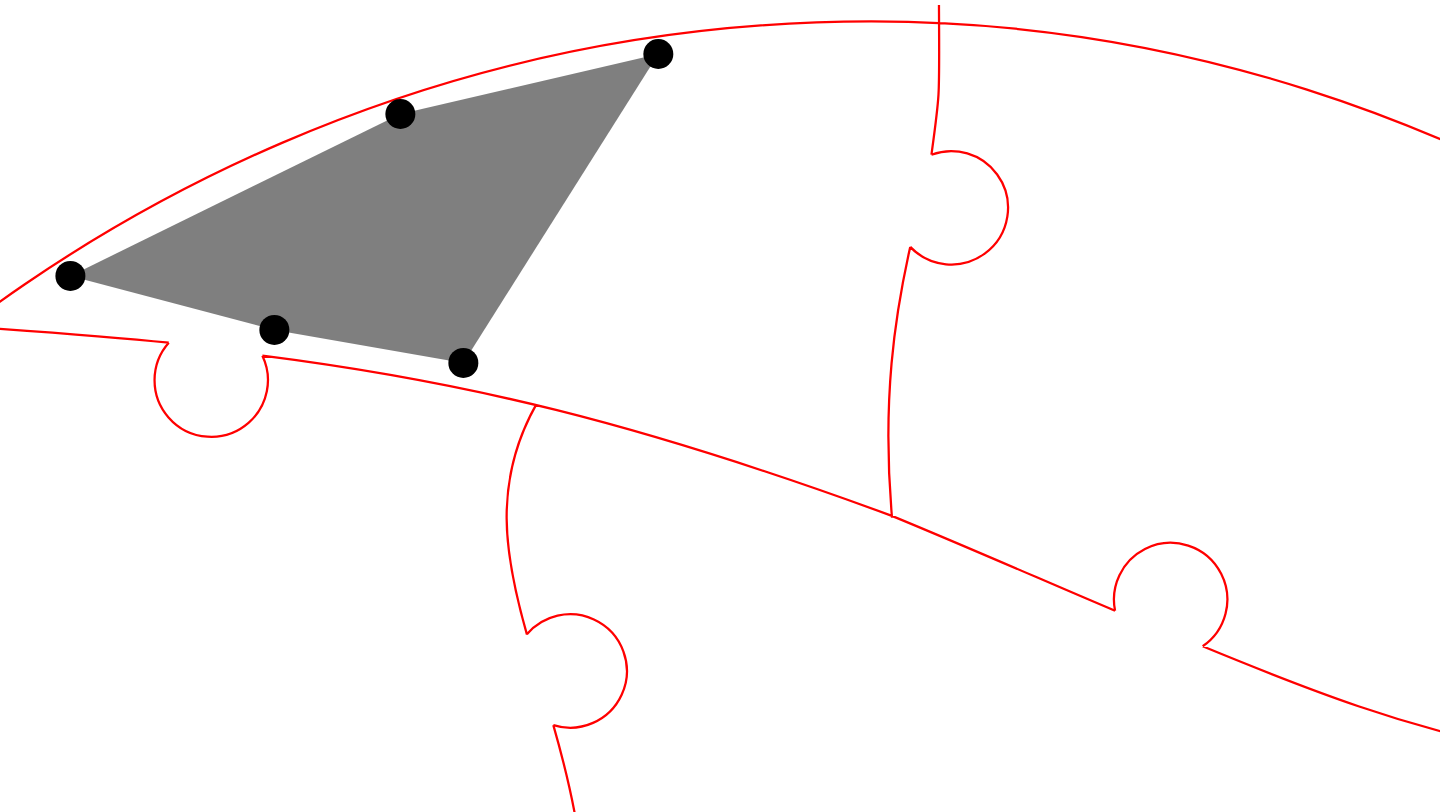 click 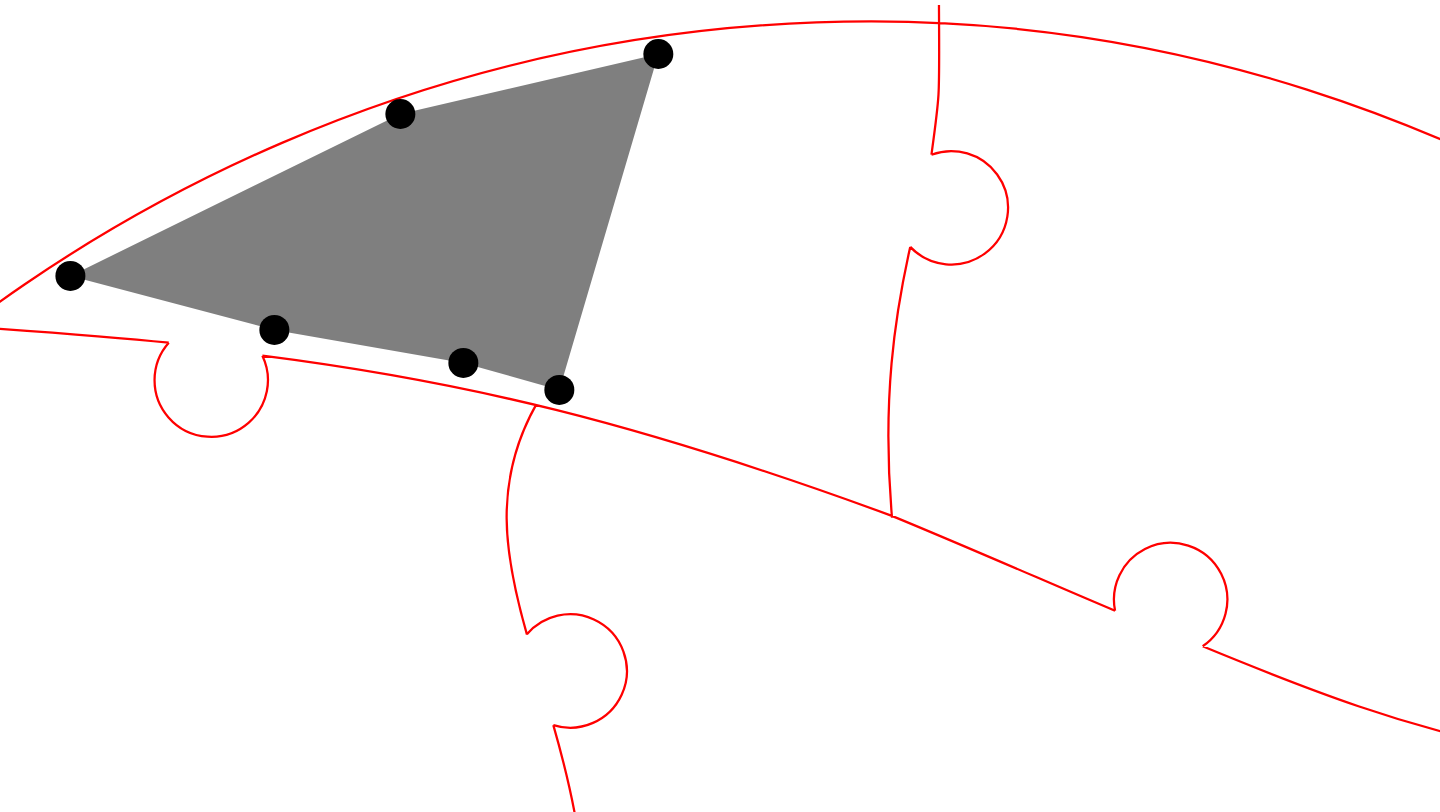 click 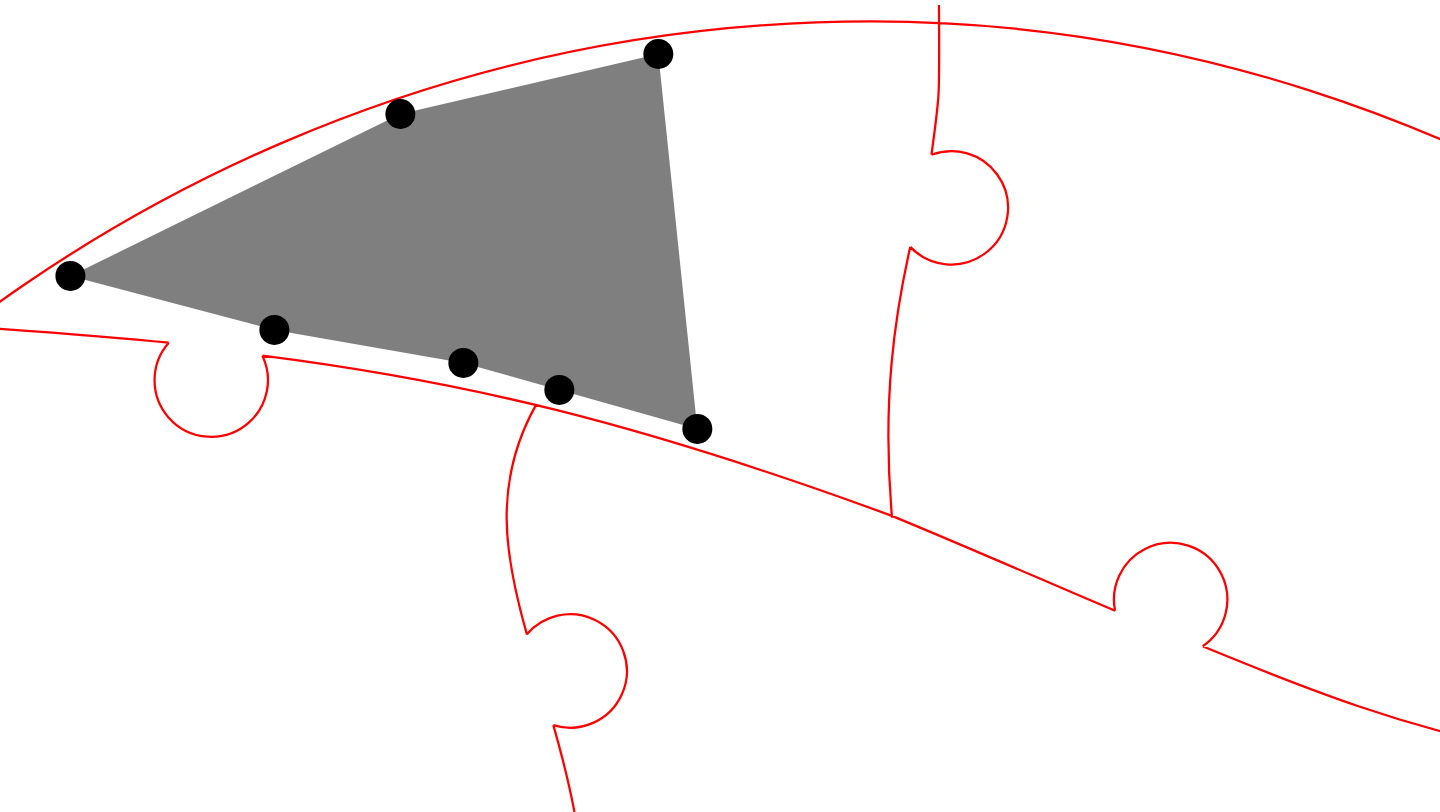 click 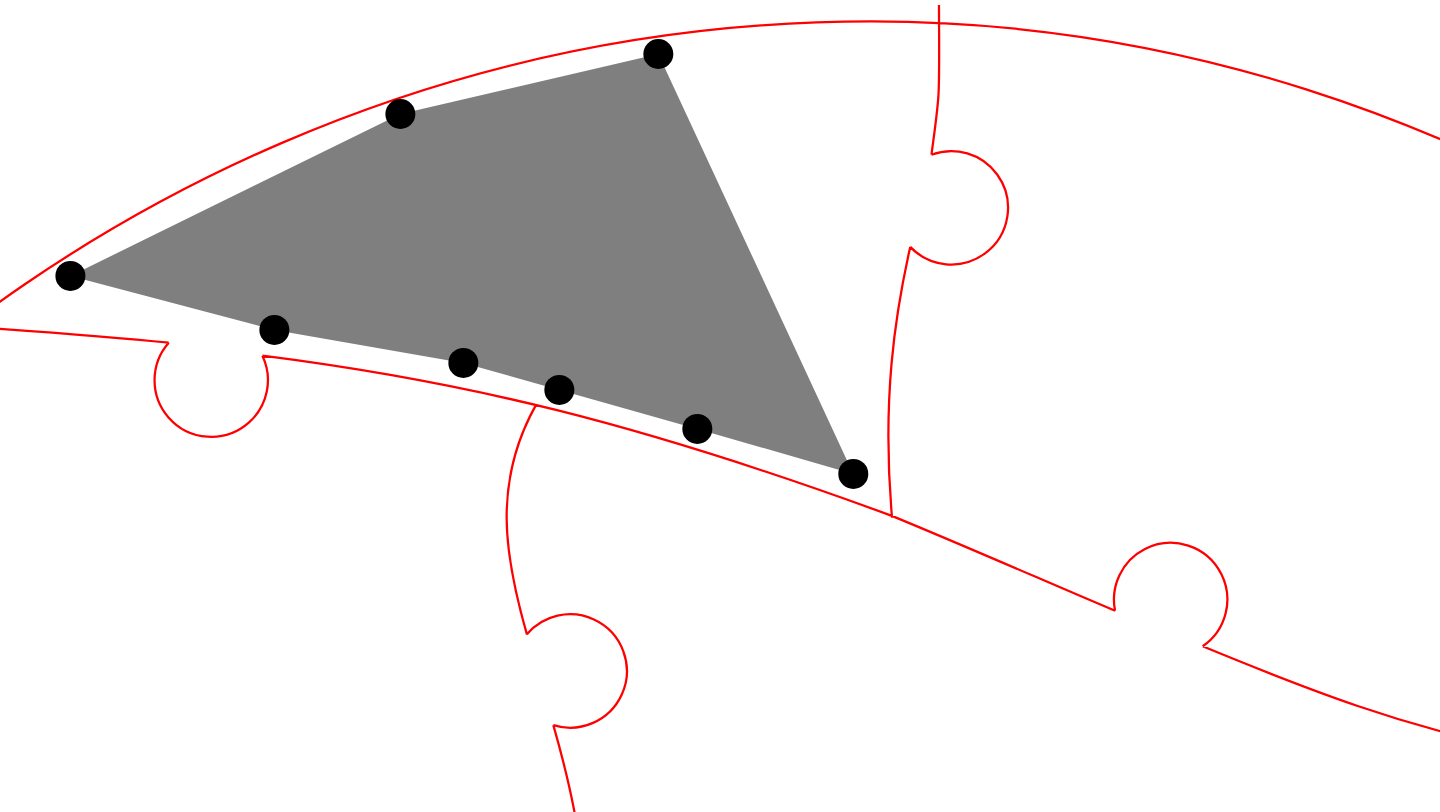click 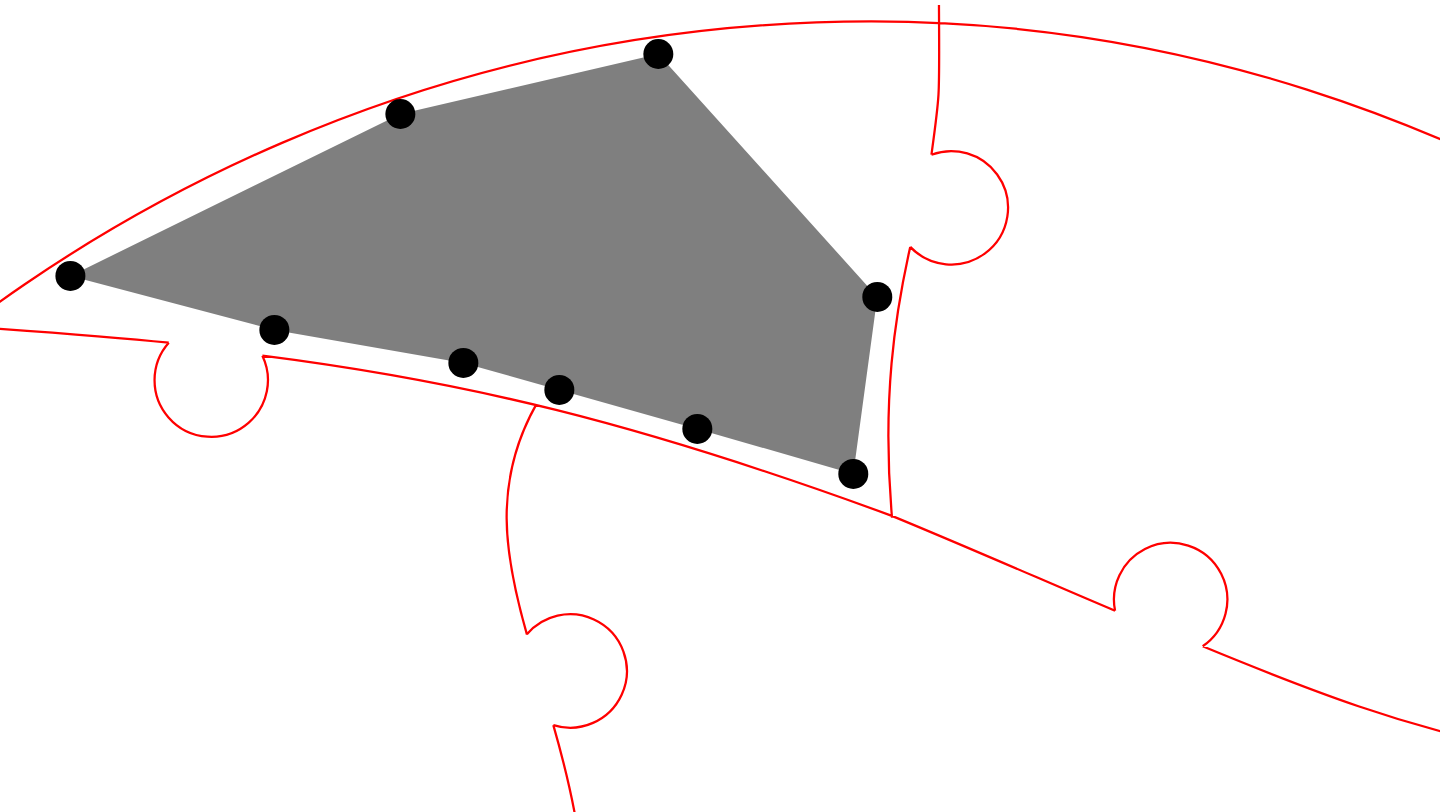 click 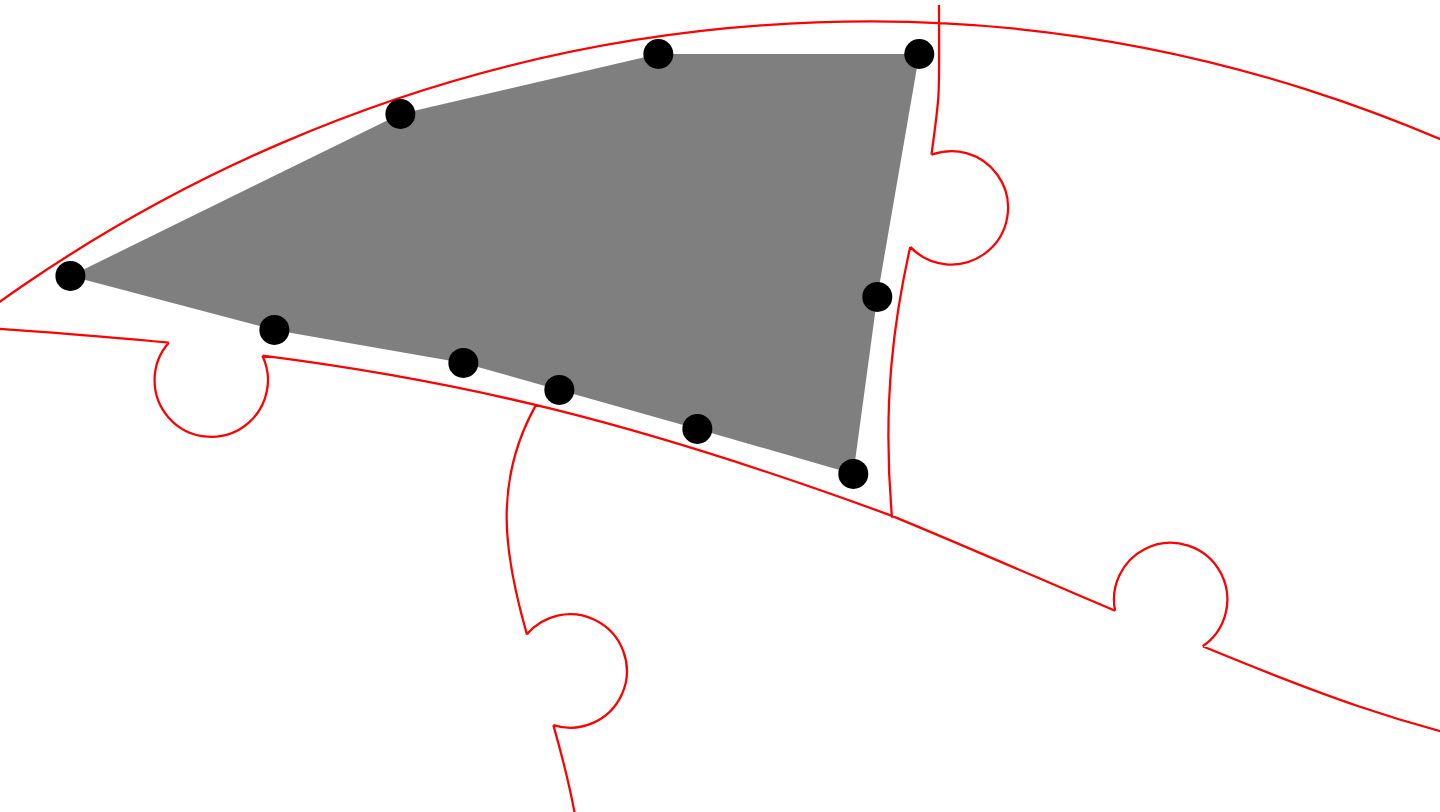 click 